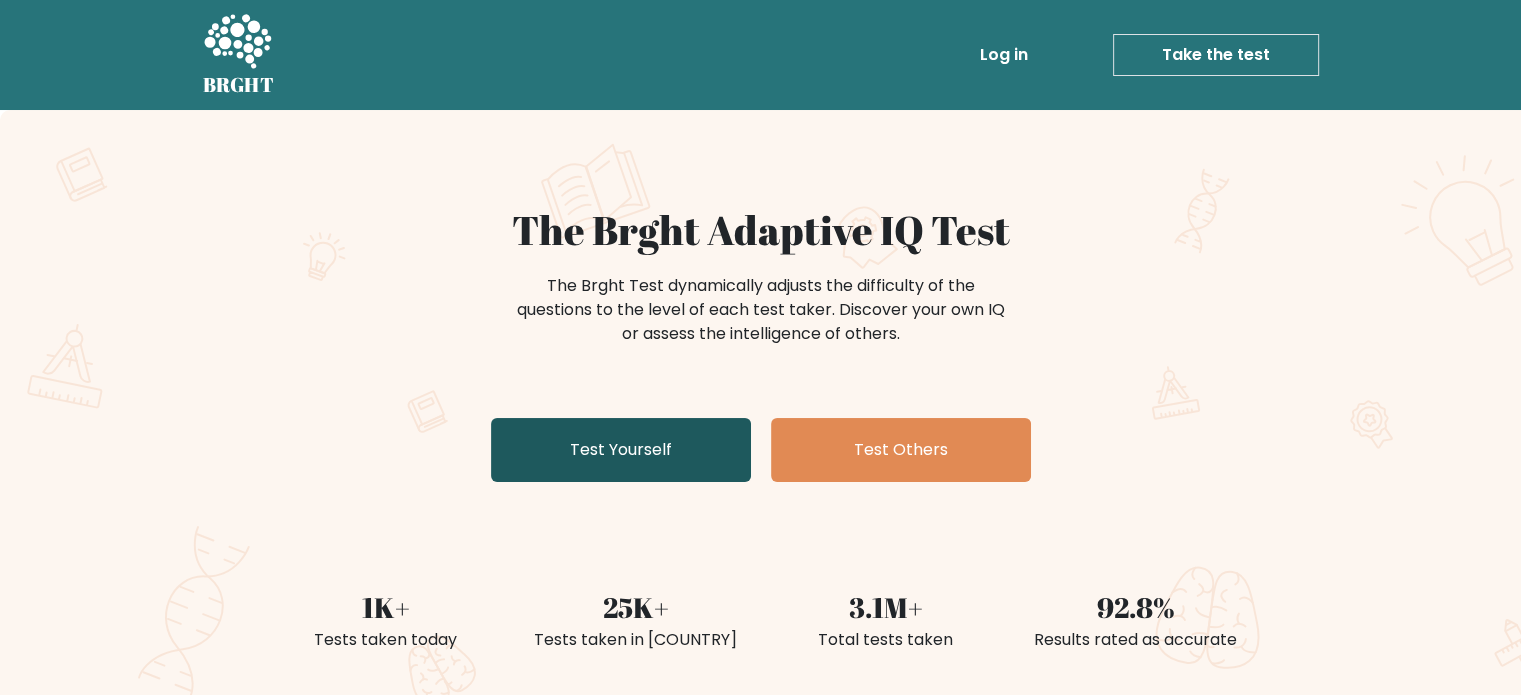 scroll, scrollTop: 133, scrollLeft: 0, axis: vertical 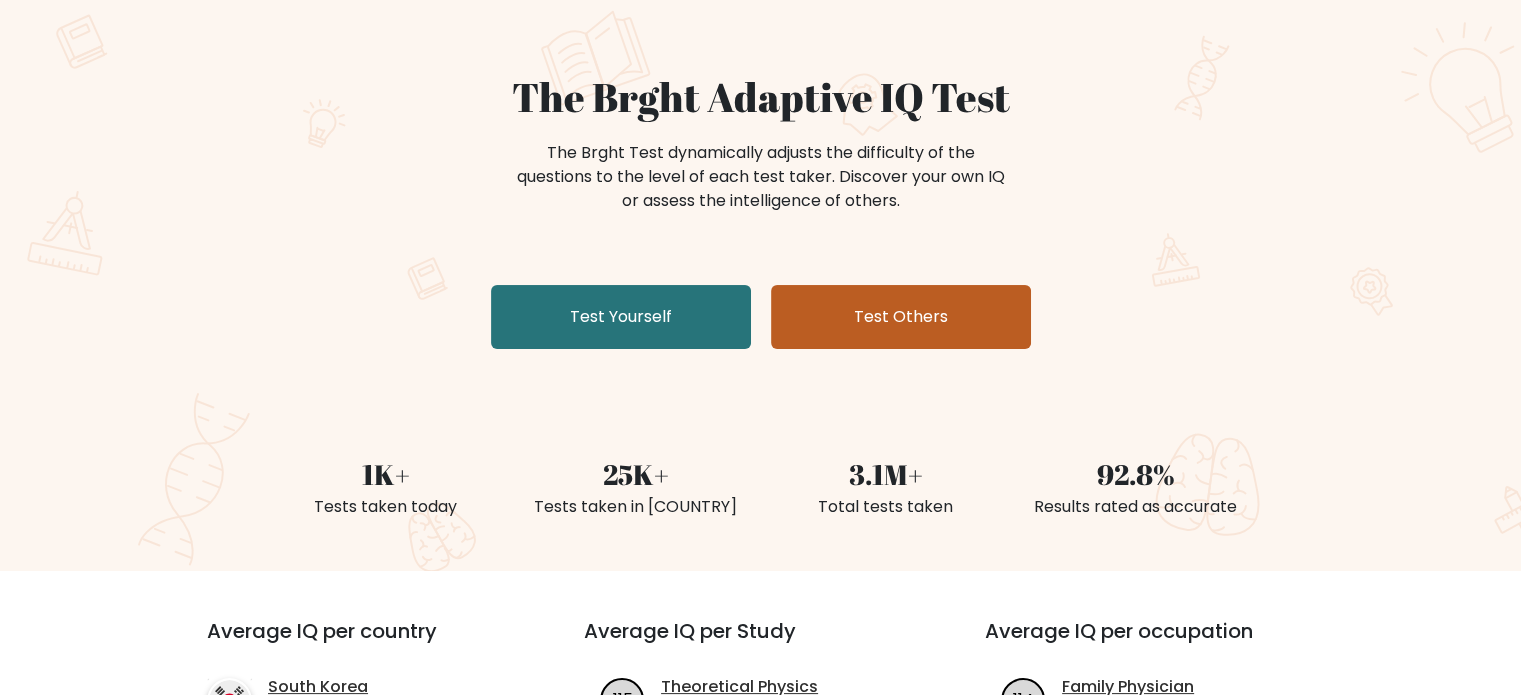 click on "Test Others" at bounding box center [901, 317] 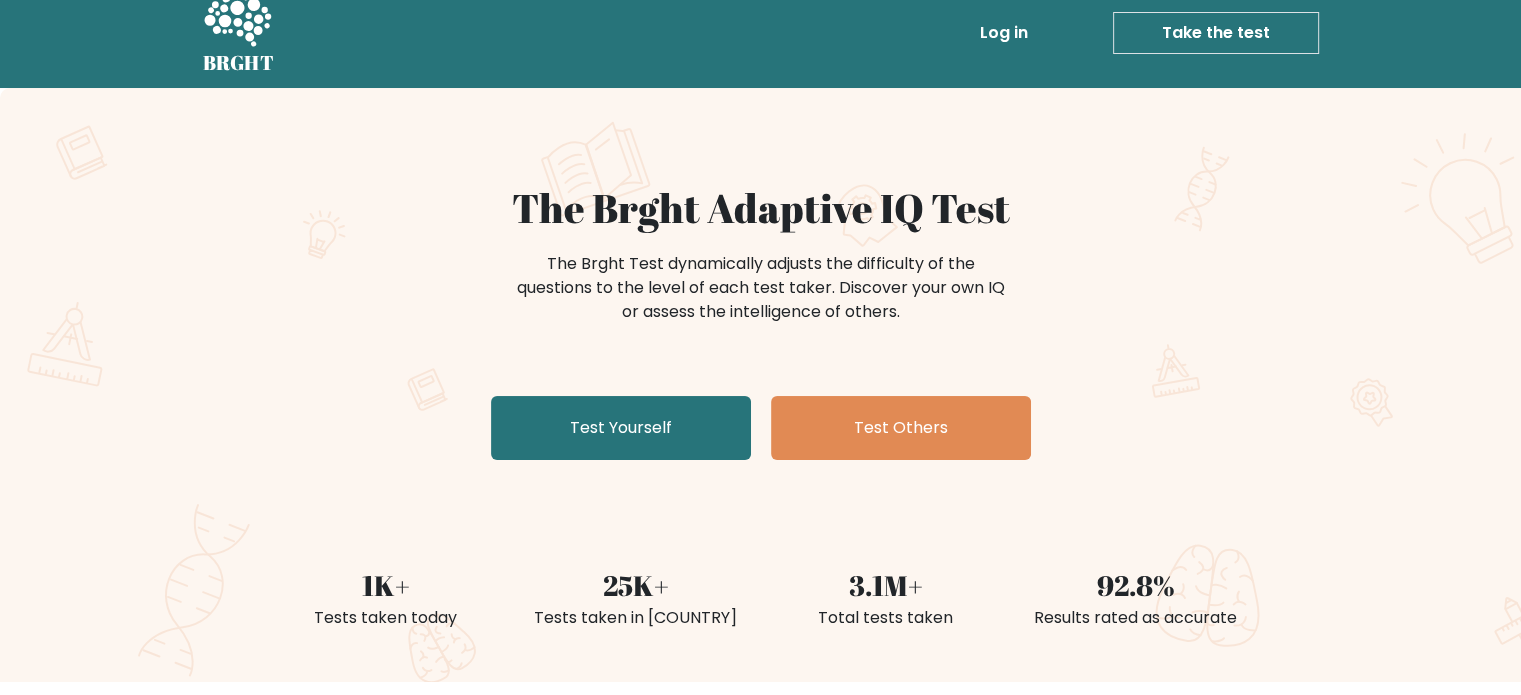 scroll, scrollTop: 0, scrollLeft: 0, axis: both 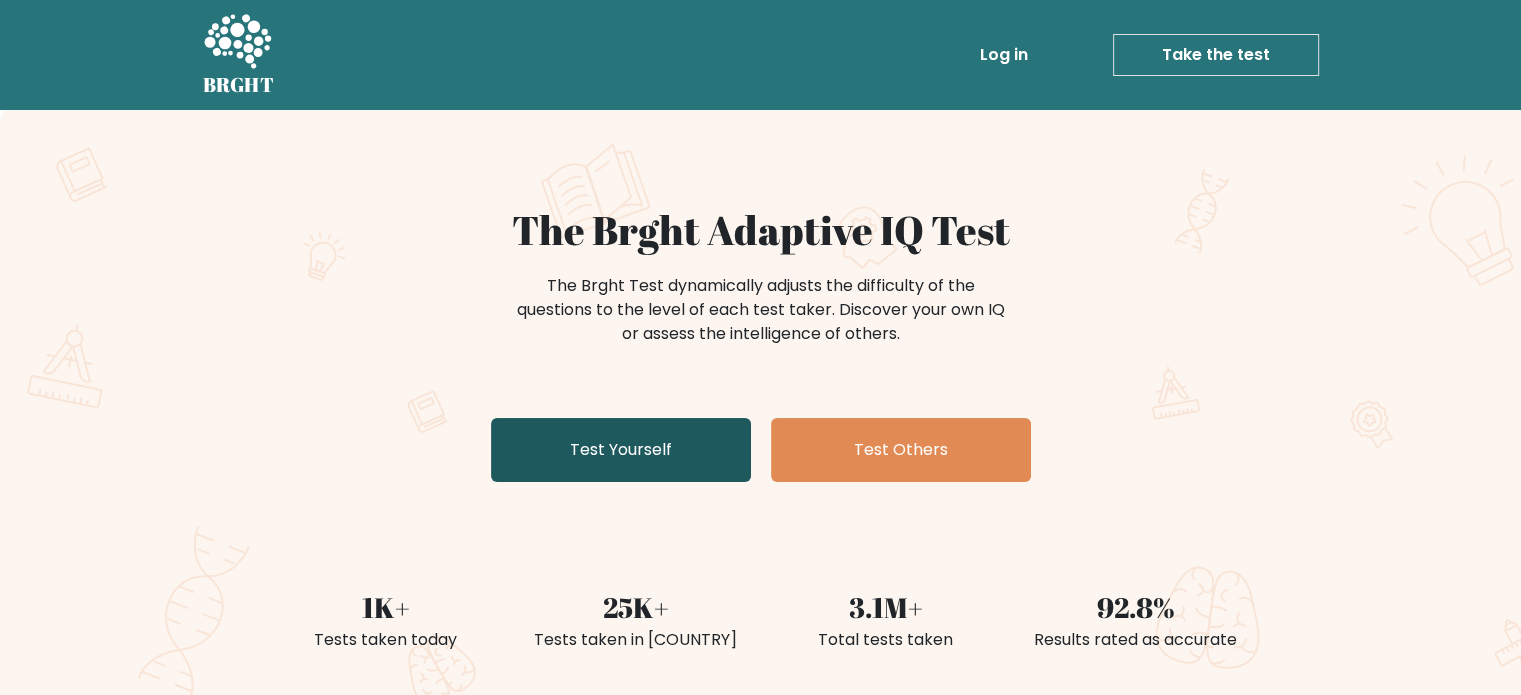click on "Test Yourself" at bounding box center [621, 450] 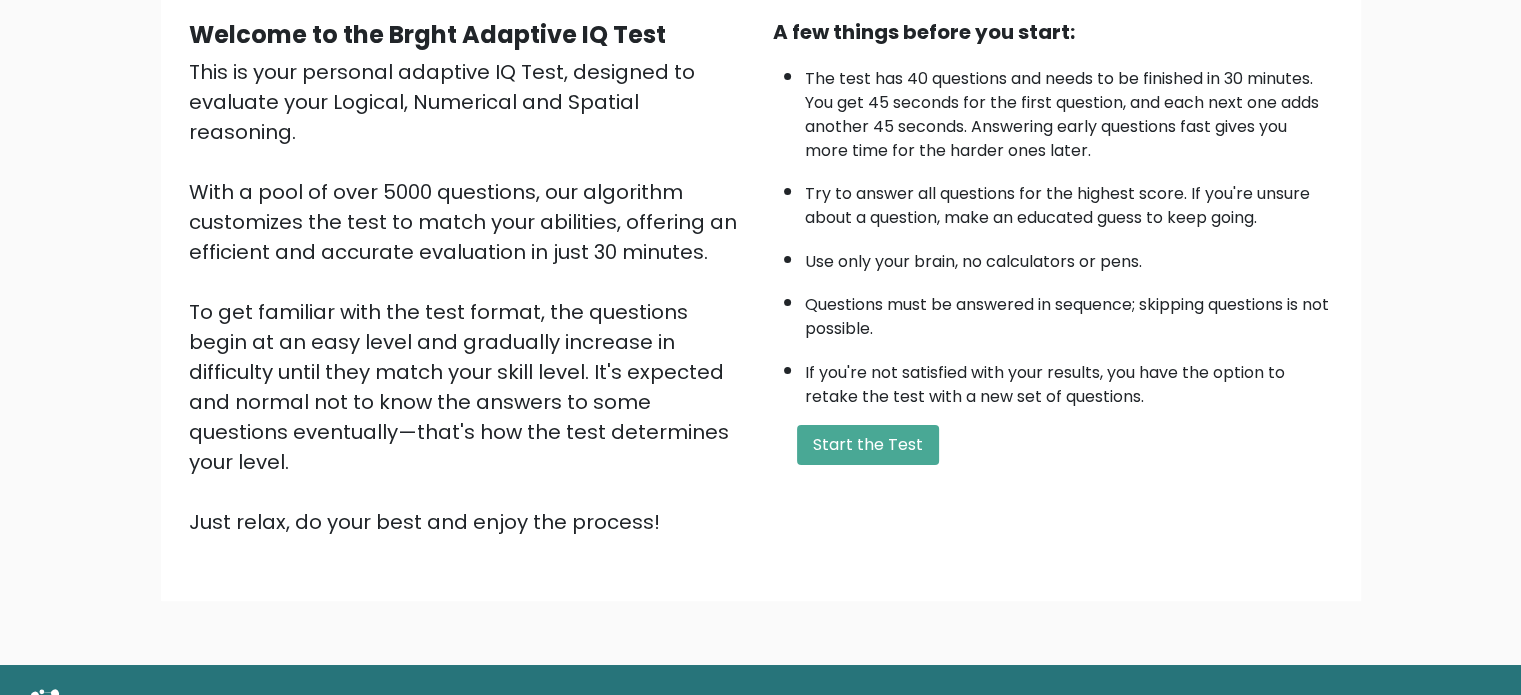 scroll, scrollTop: 220, scrollLeft: 0, axis: vertical 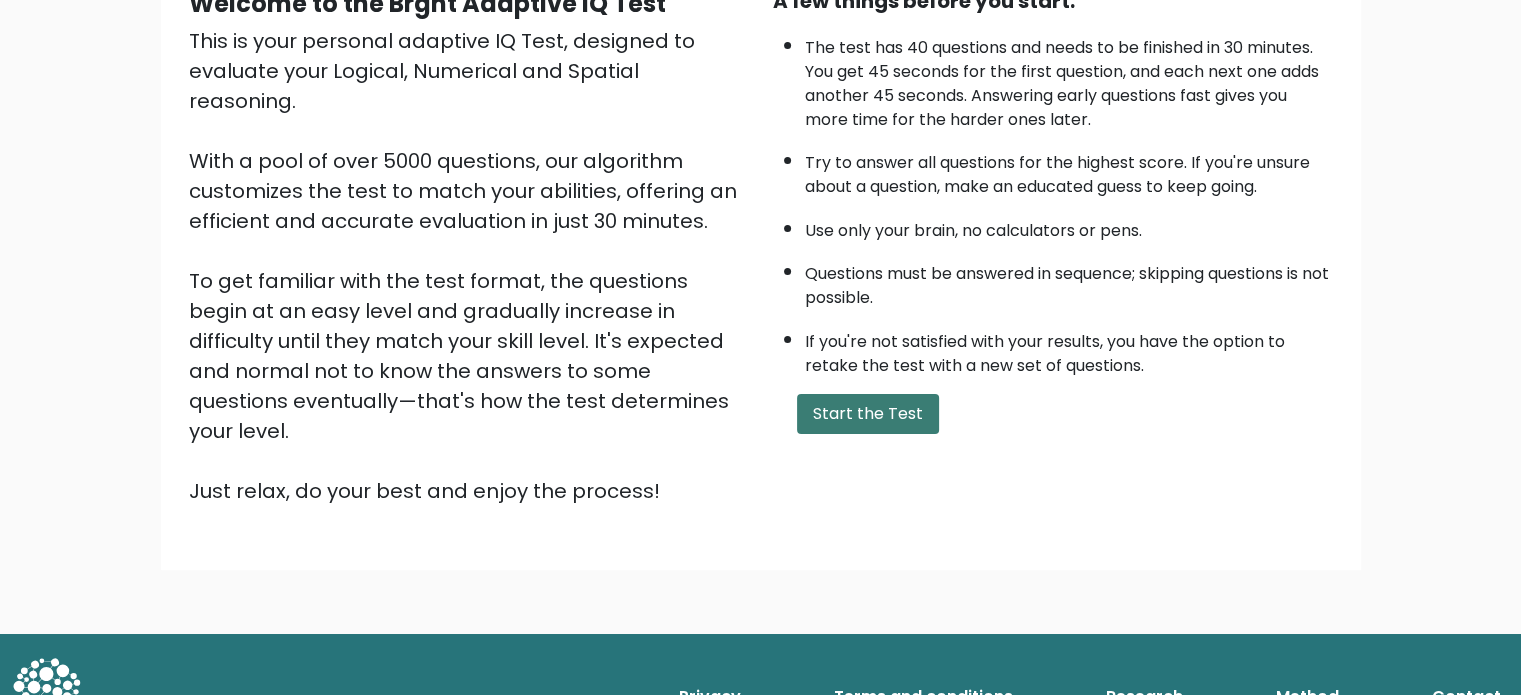 click on "Start the Test" at bounding box center (868, 414) 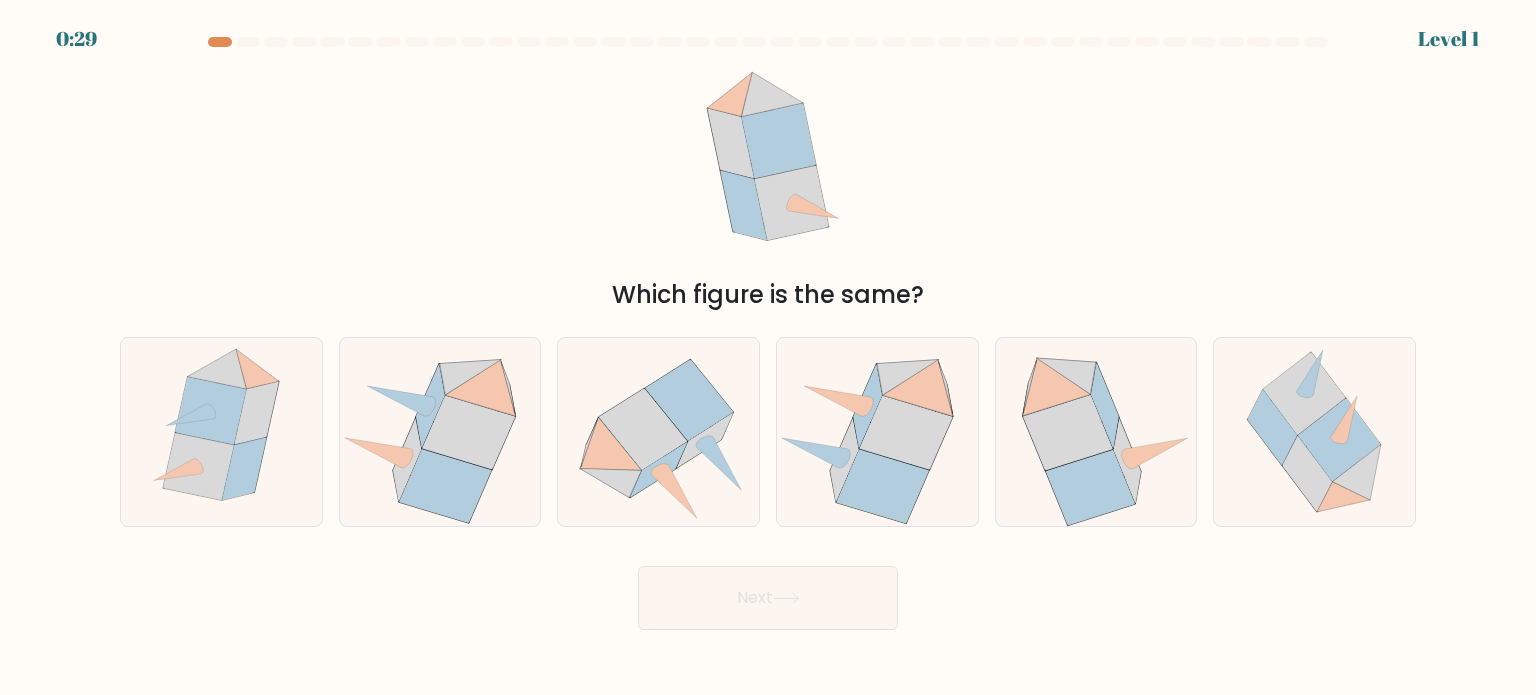 scroll, scrollTop: 0, scrollLeft: 0, axis: both 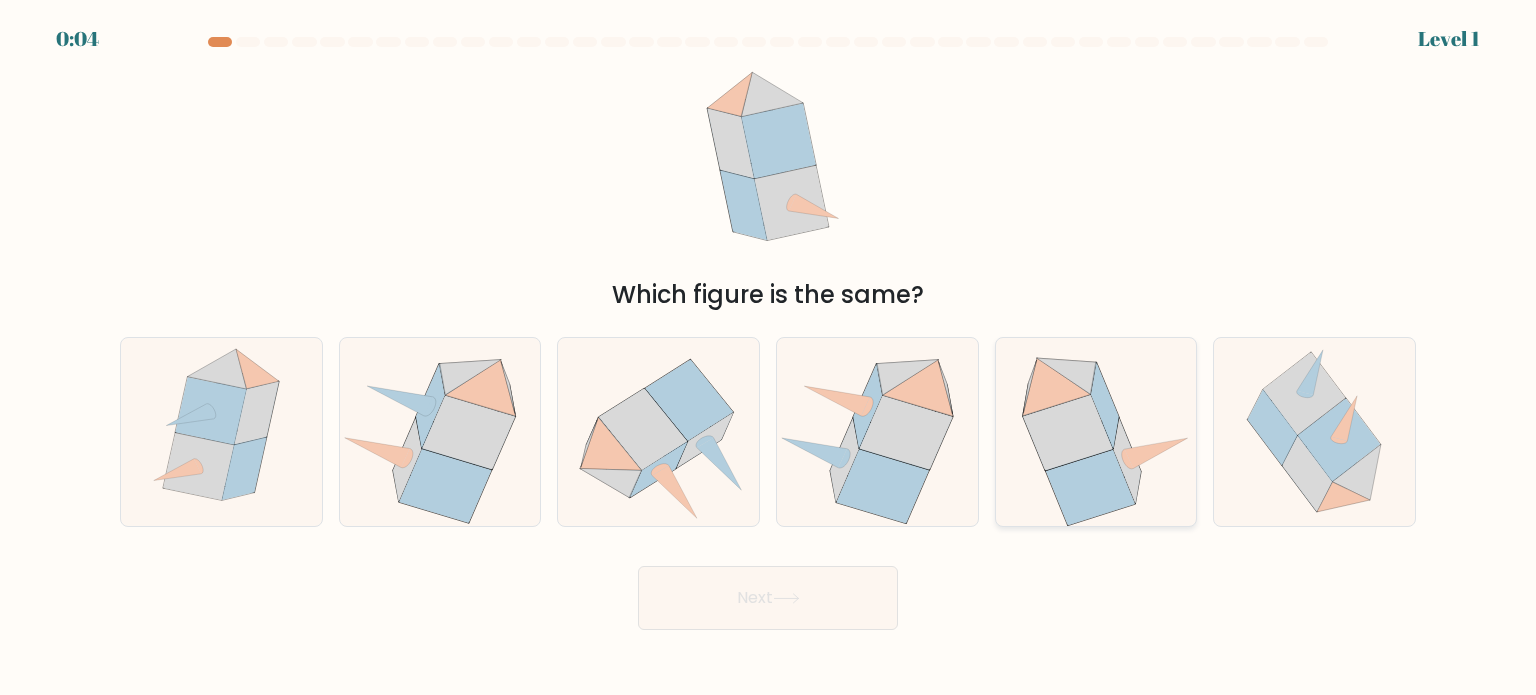 click 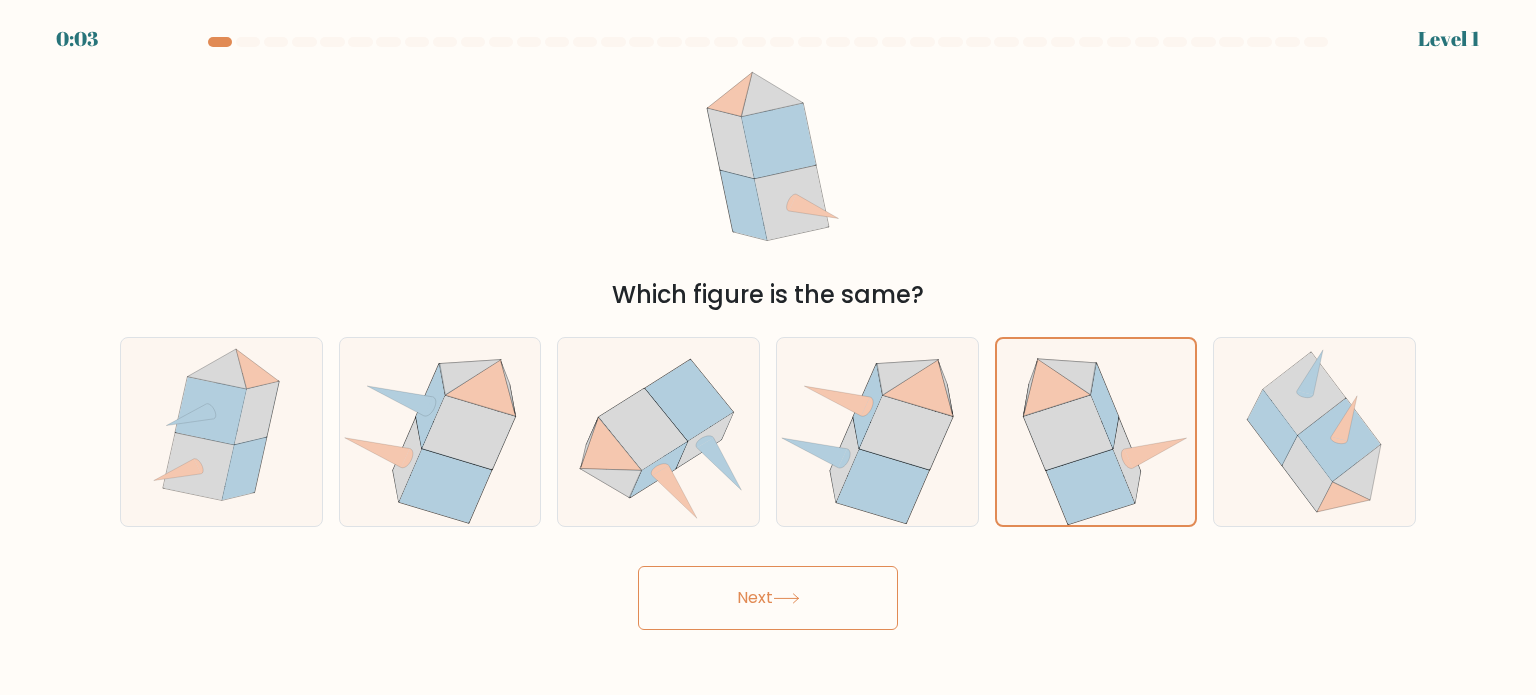 click on "Next" at bounding box center (768, 598) 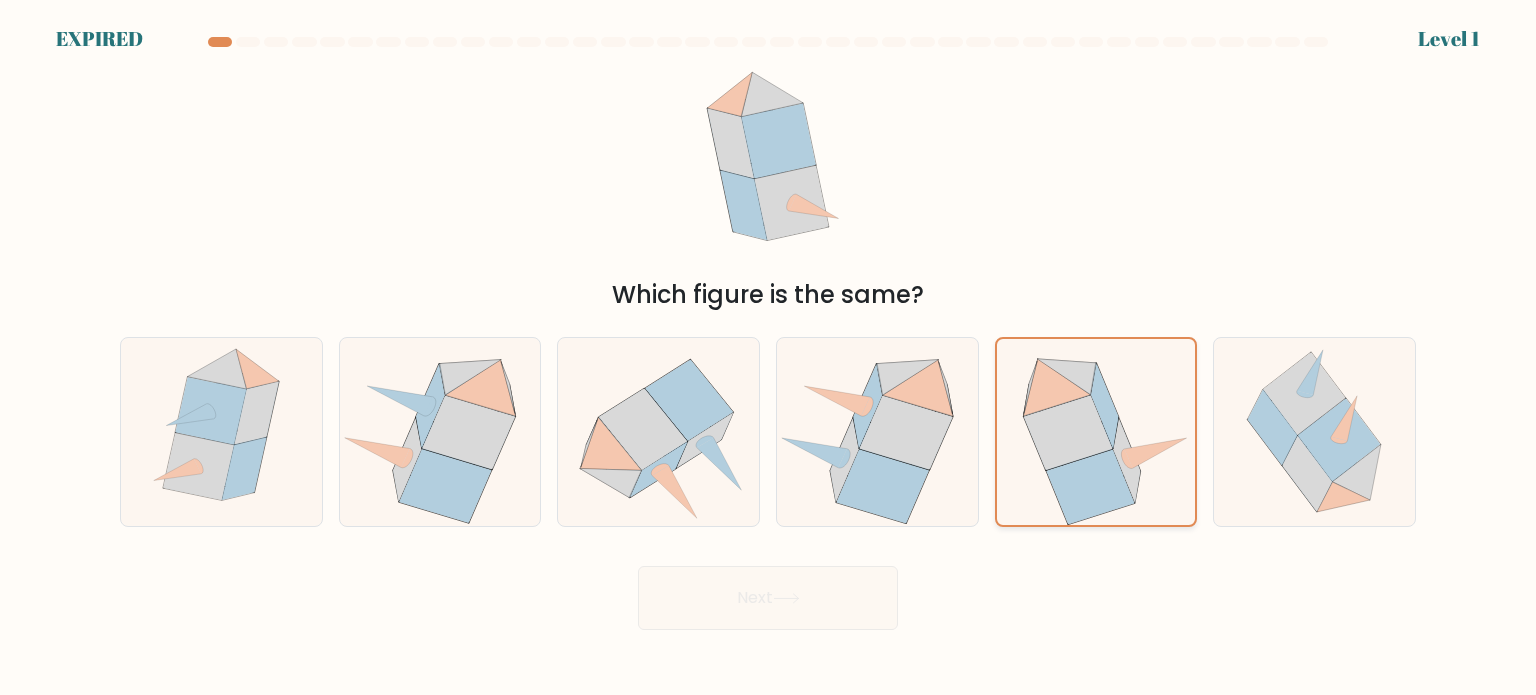 click 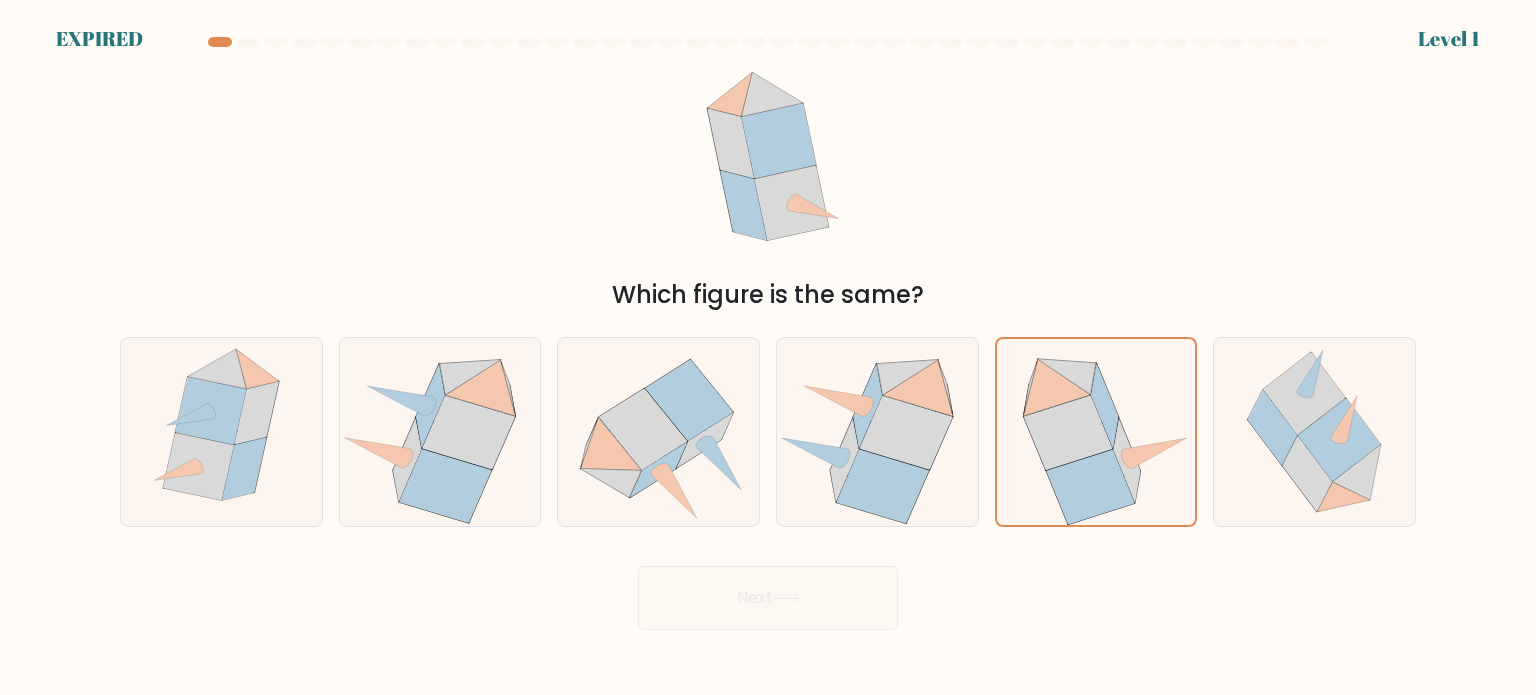 click 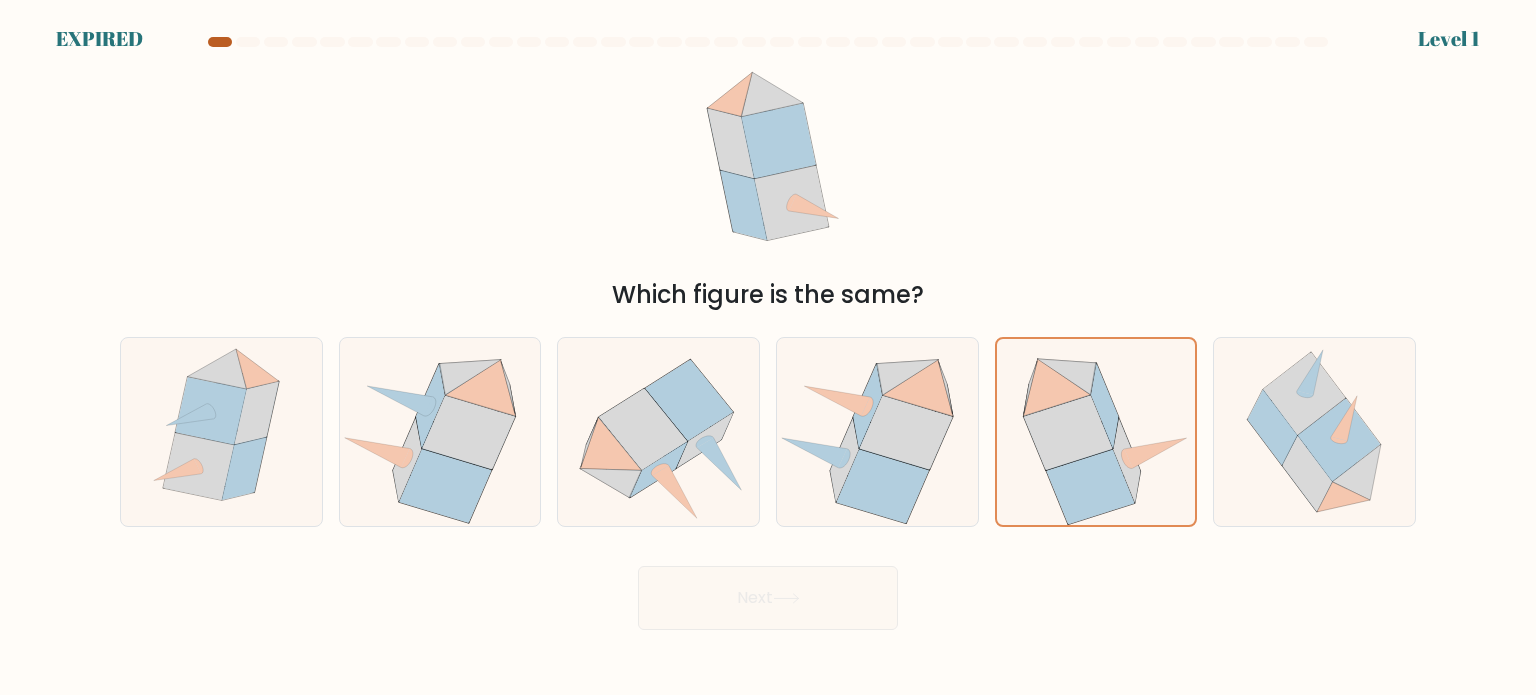 click at bounding box center [220, 42] 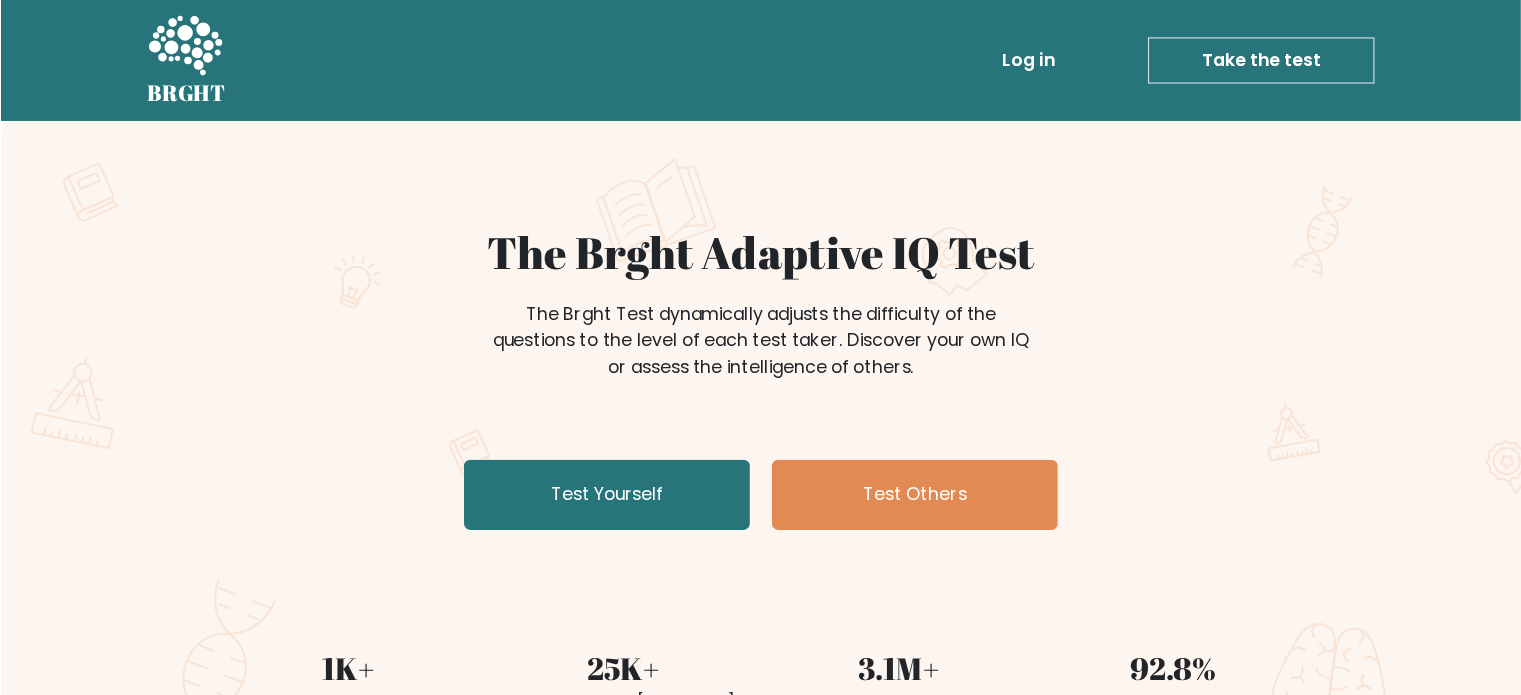 scroll, scrollTop: 0, scrollLeft: 0, axis: both 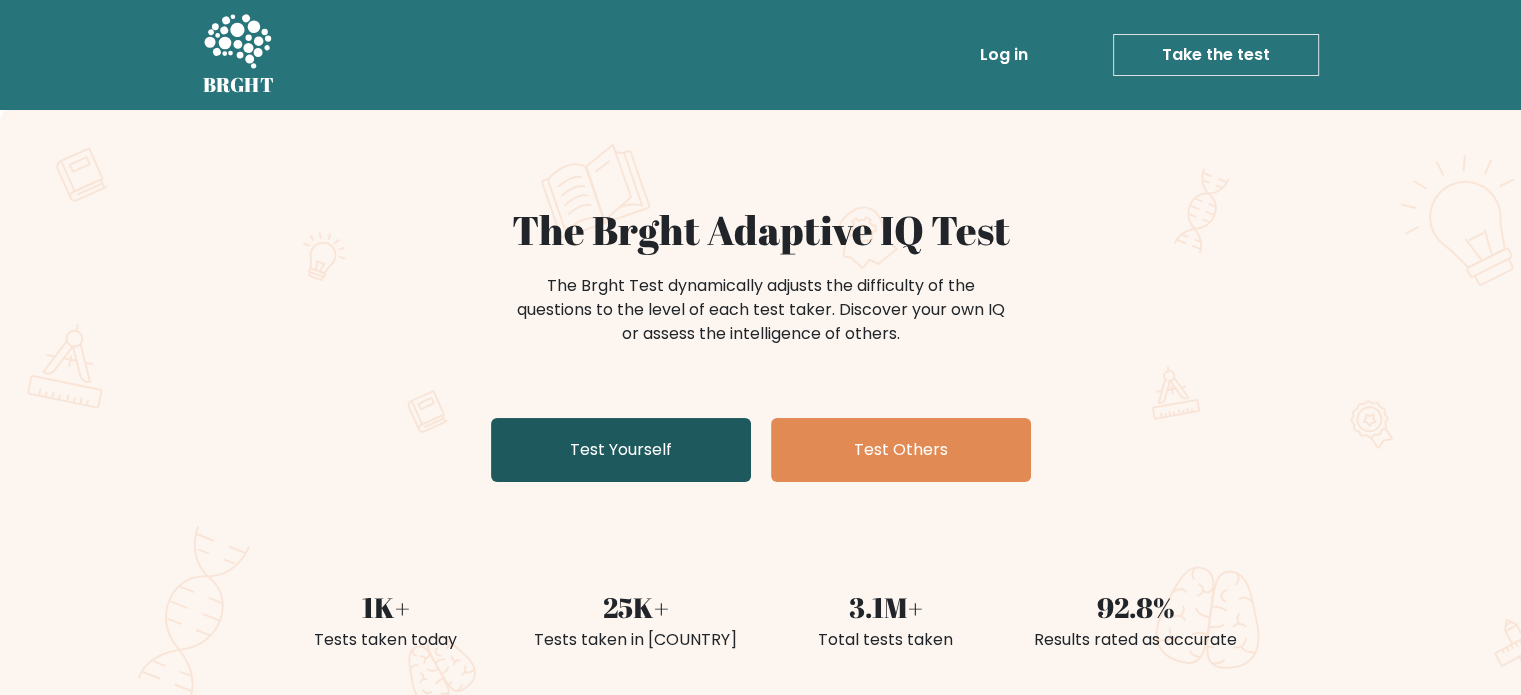 click on "Test Yourself" at bounding box center [621, 450] 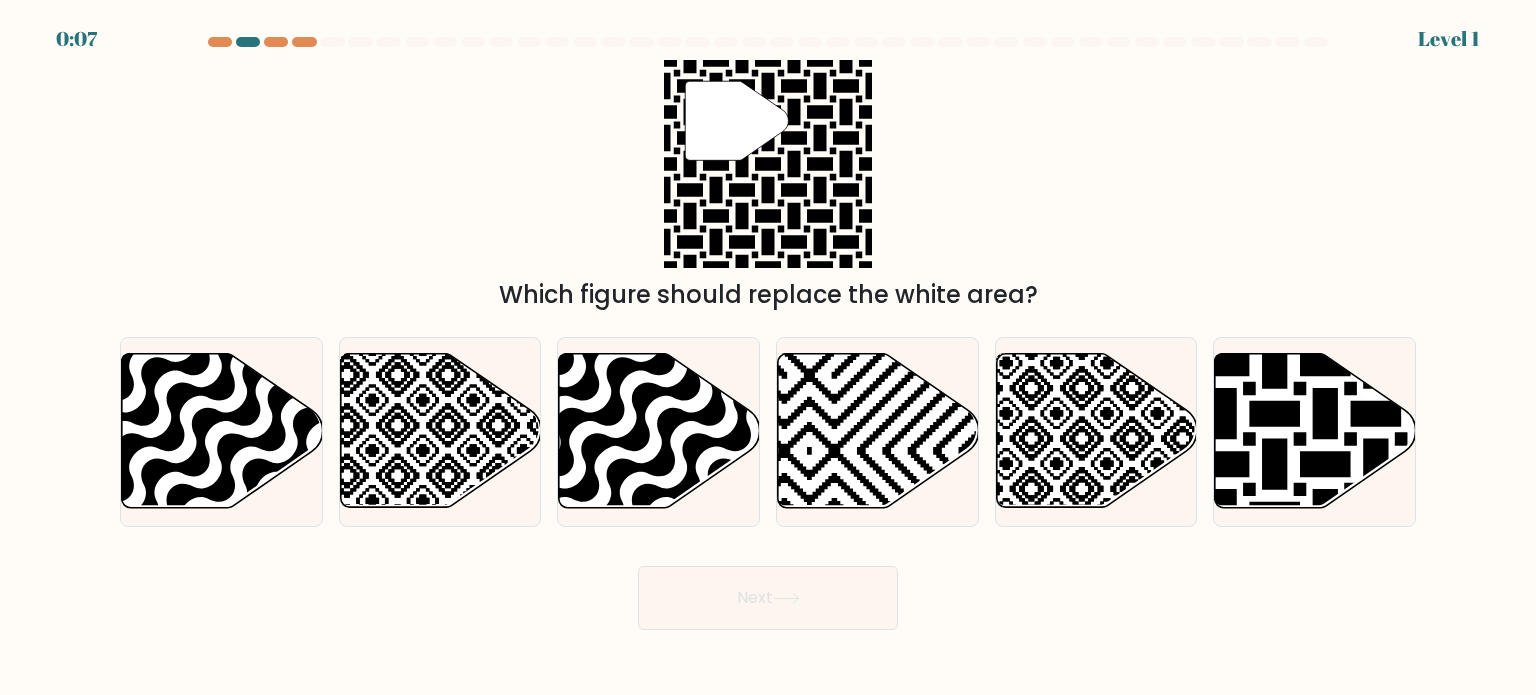 scroll, scrollTop: 0, scrollLeft: 0, axis: both 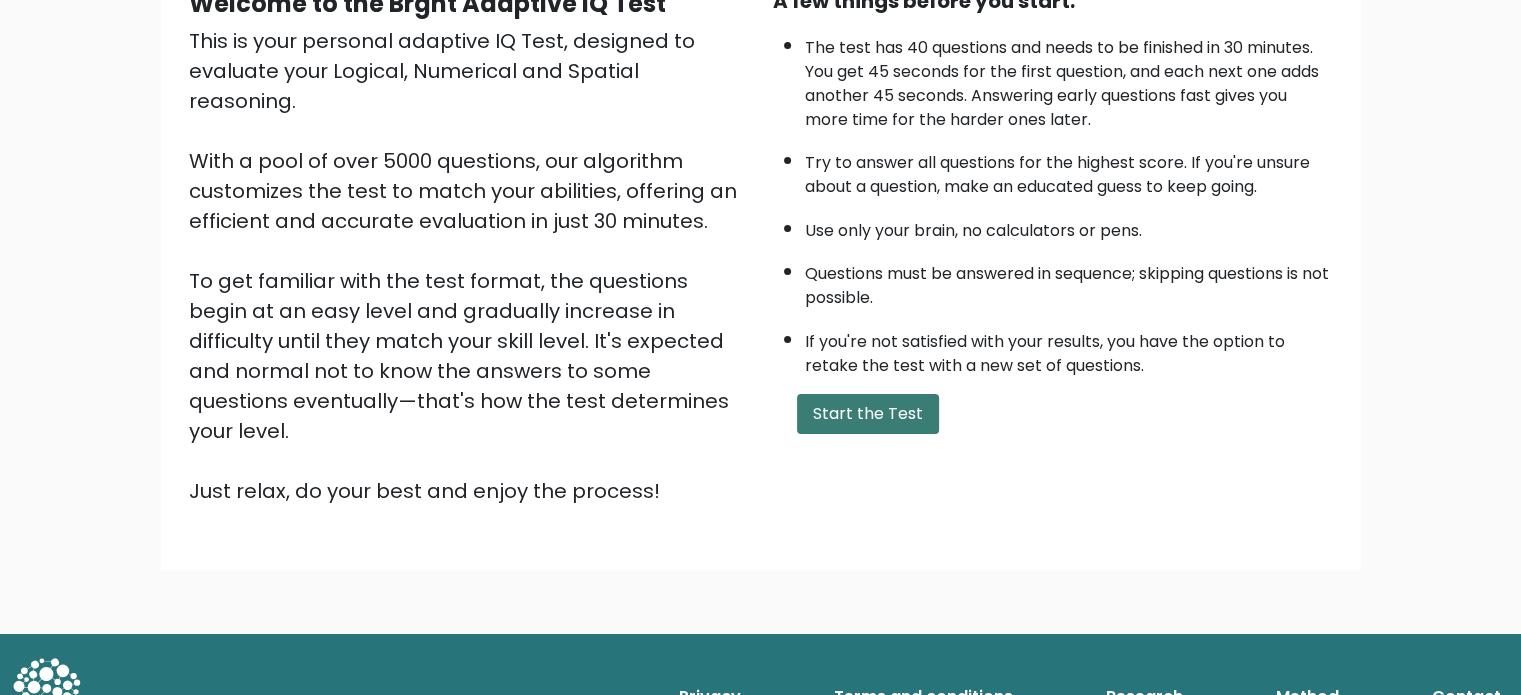 click on "Start the Test" at bounding box center [868, 414] 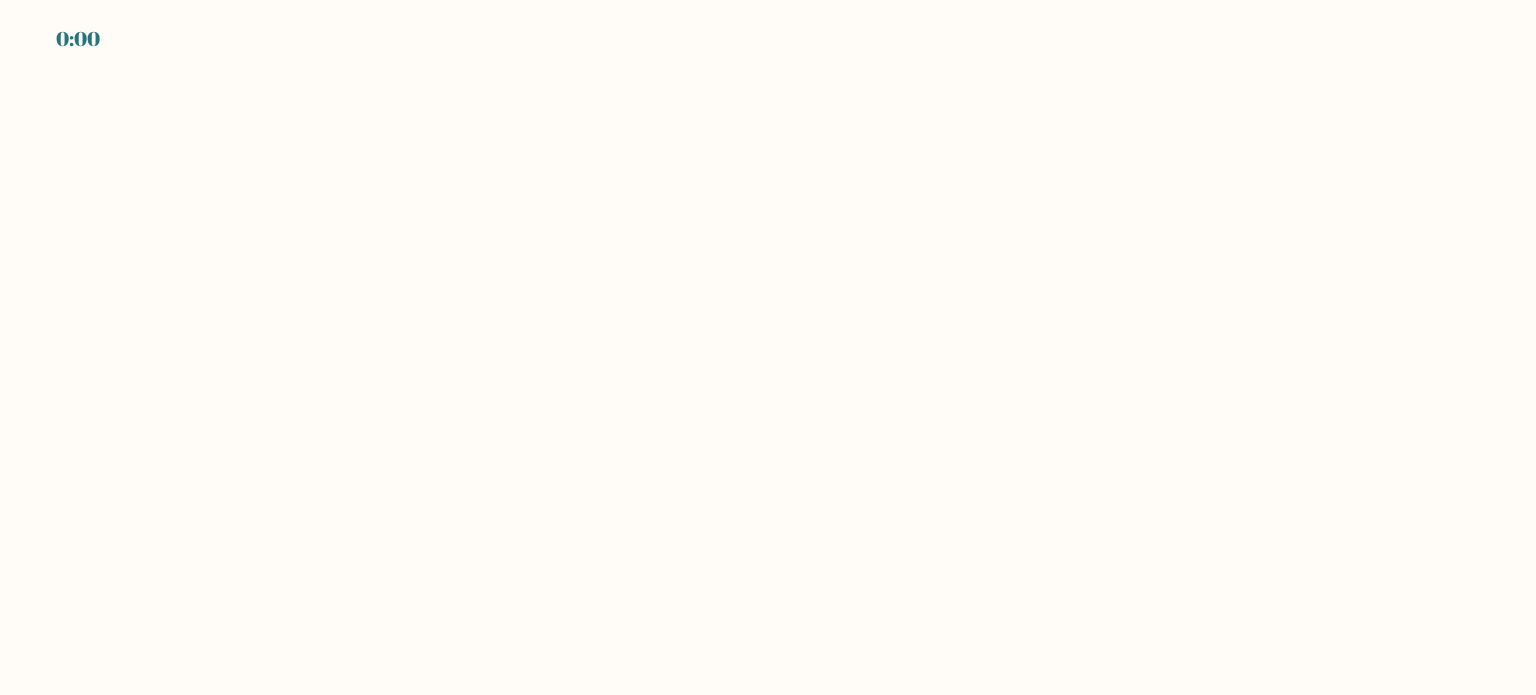 scroll, scrollTop: 0, scrollLeft: 0, axis: both 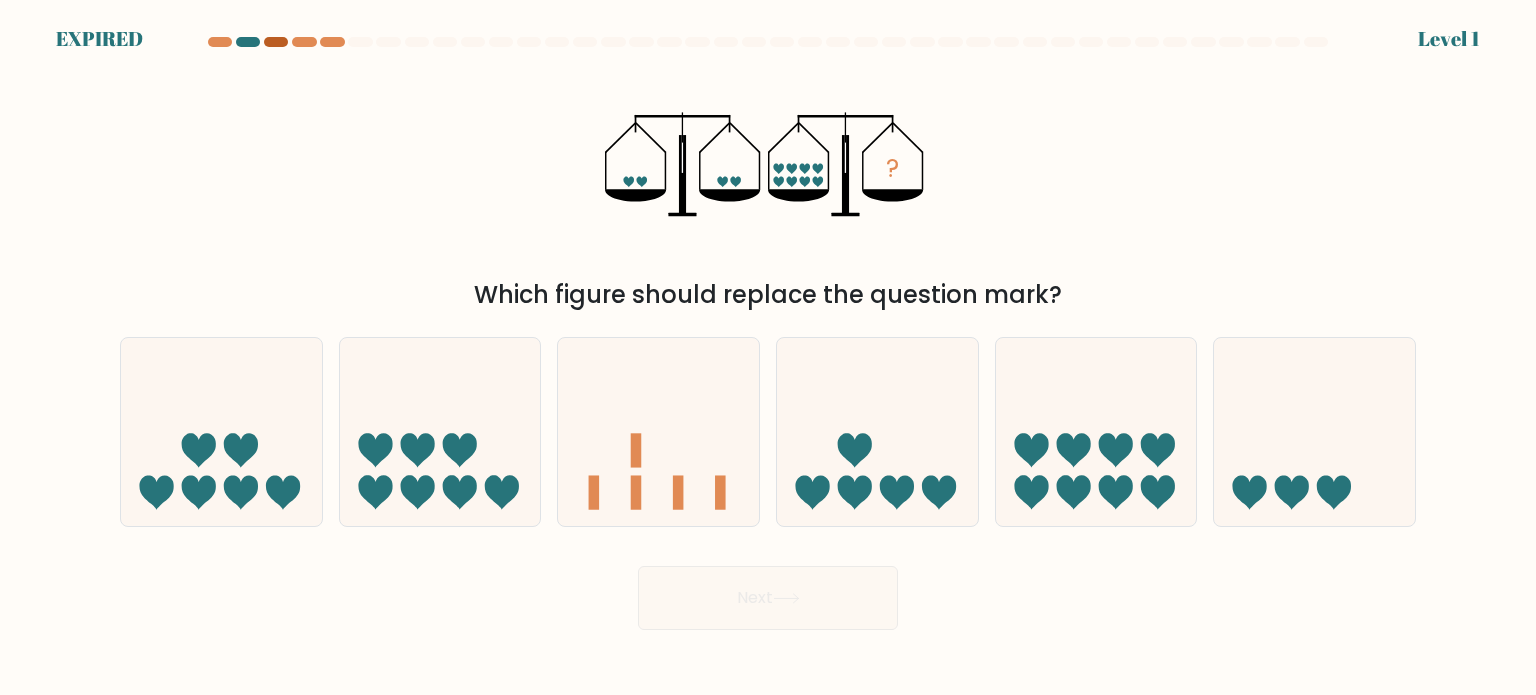 click at bounding box center [276, 42] 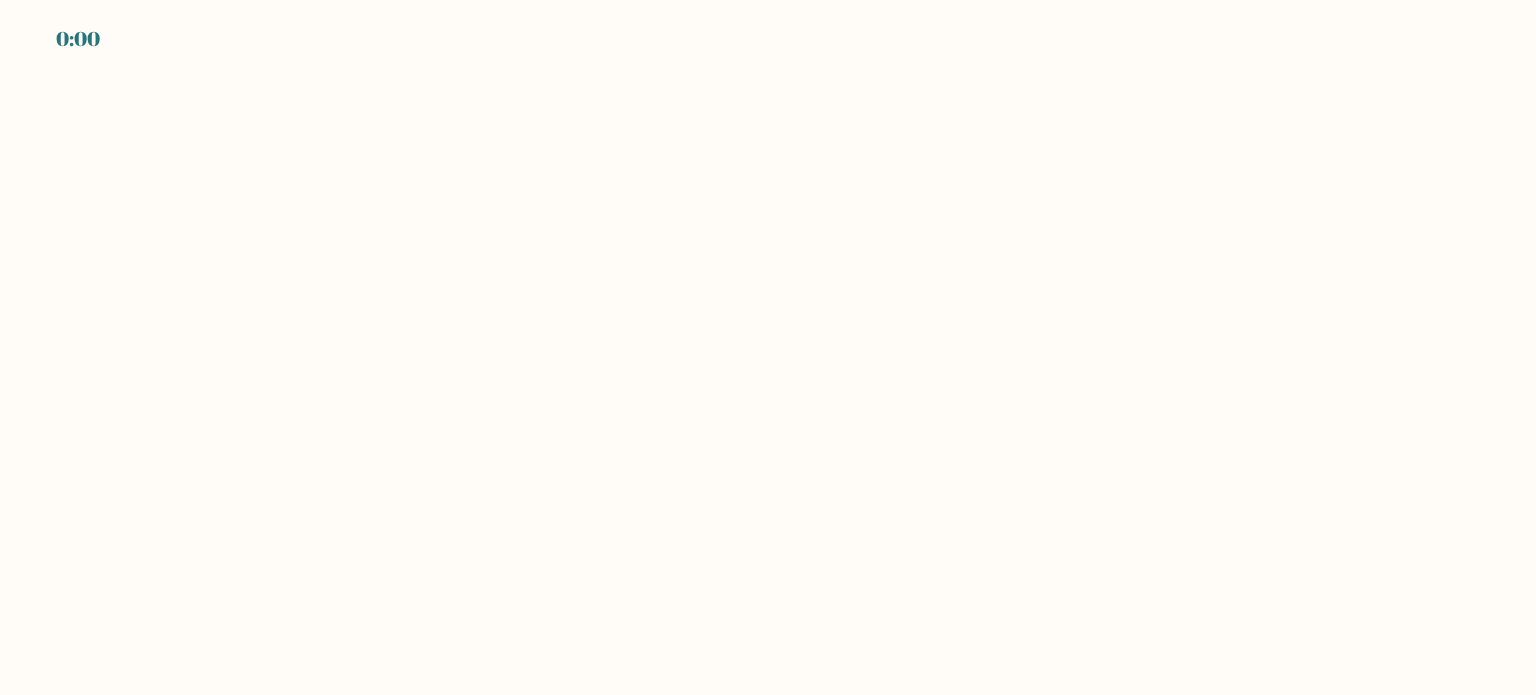 scroll, scrollTop: 0, scrollLeft: 0, axis: both 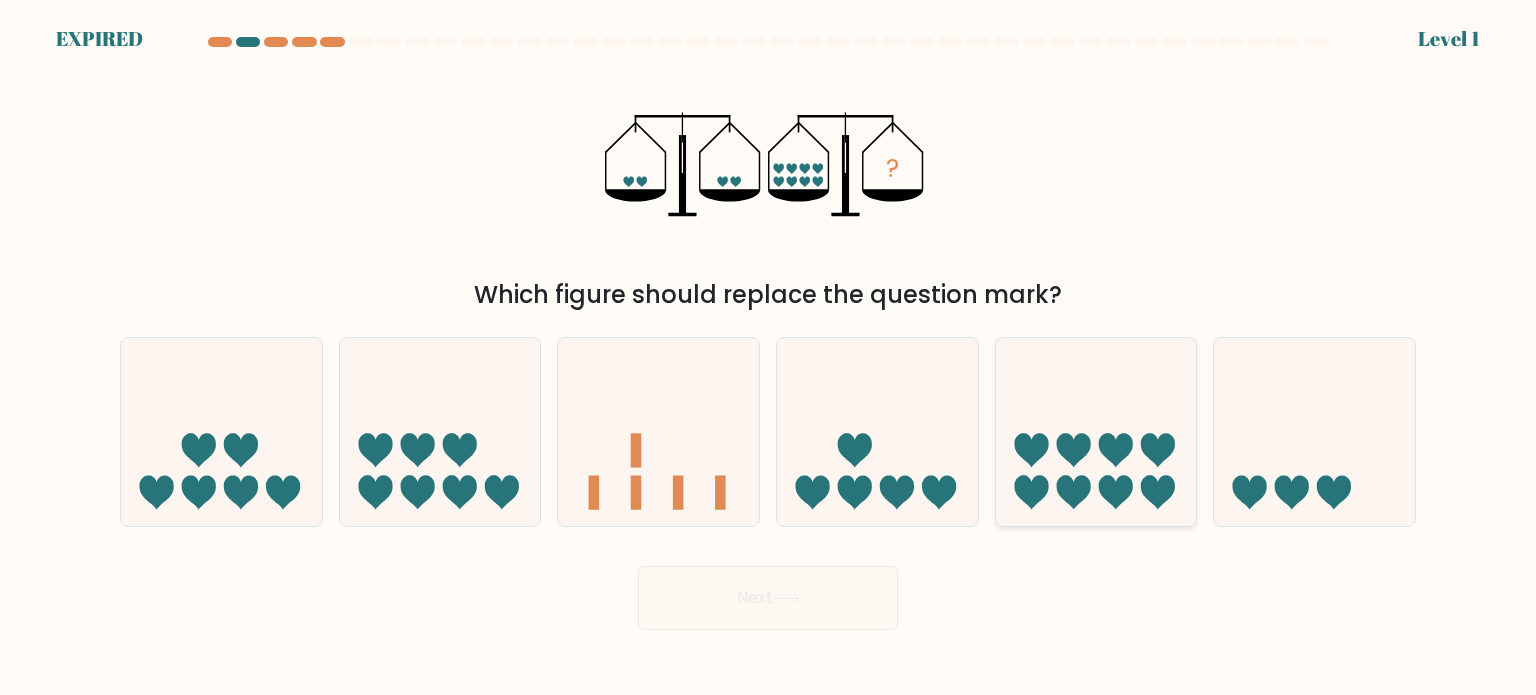 click 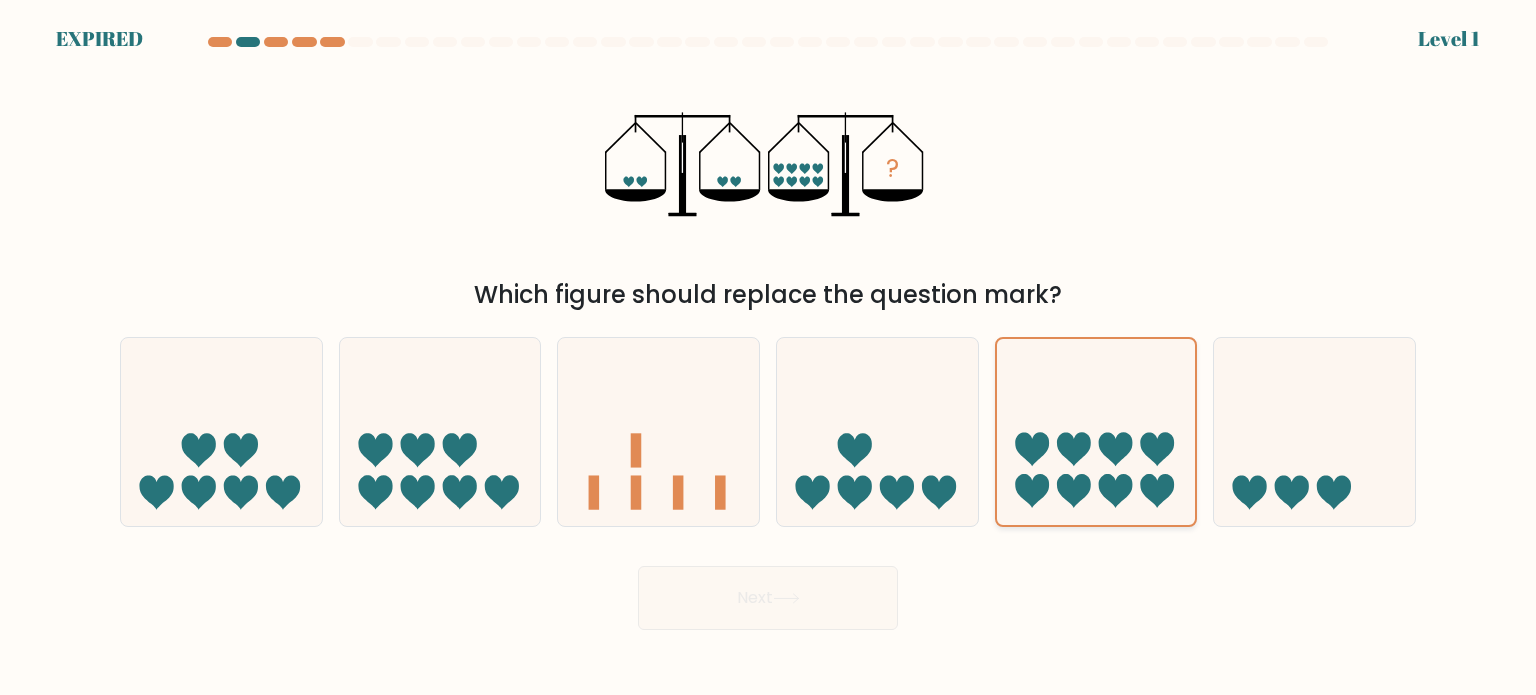 click 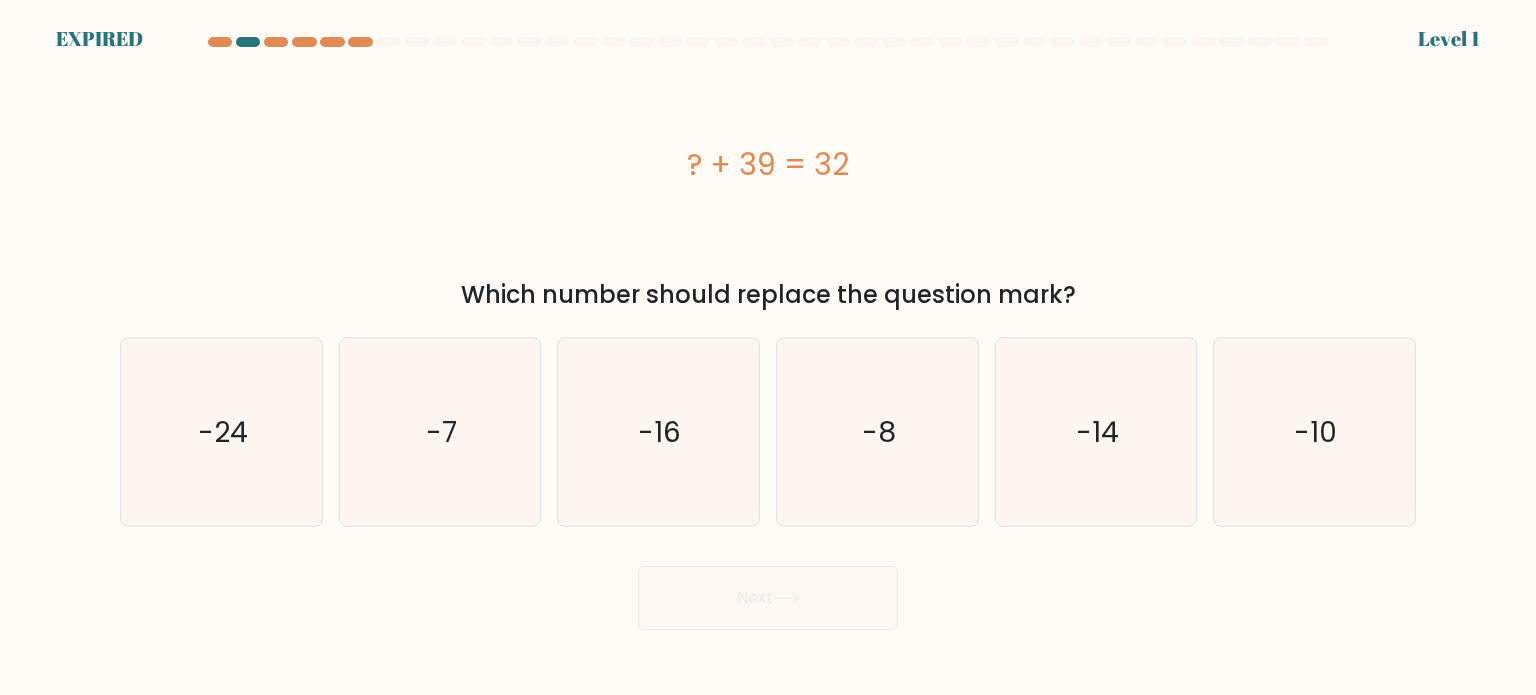 scroll, scrollTop: 0, scrollLeft: 0, axis: both 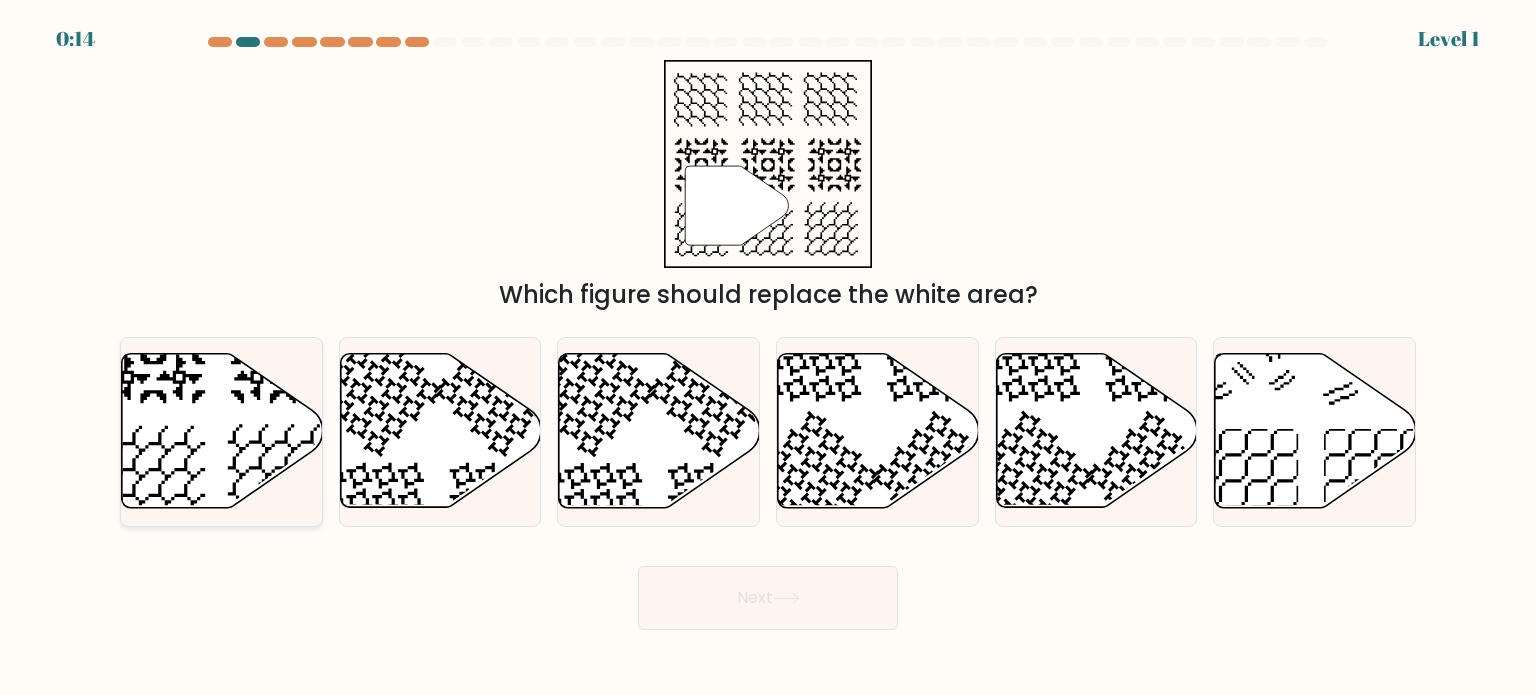 click 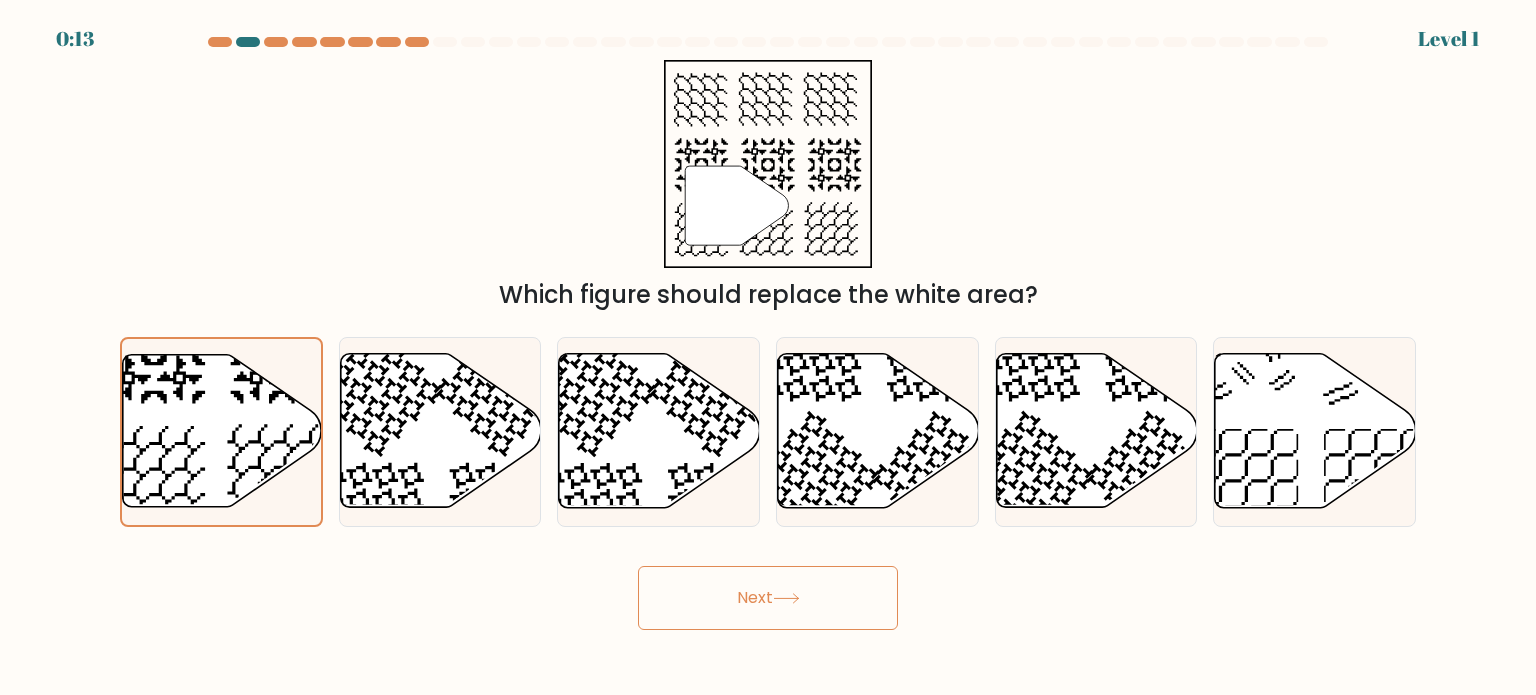 click on "Next" at bounding box center [768, 598] 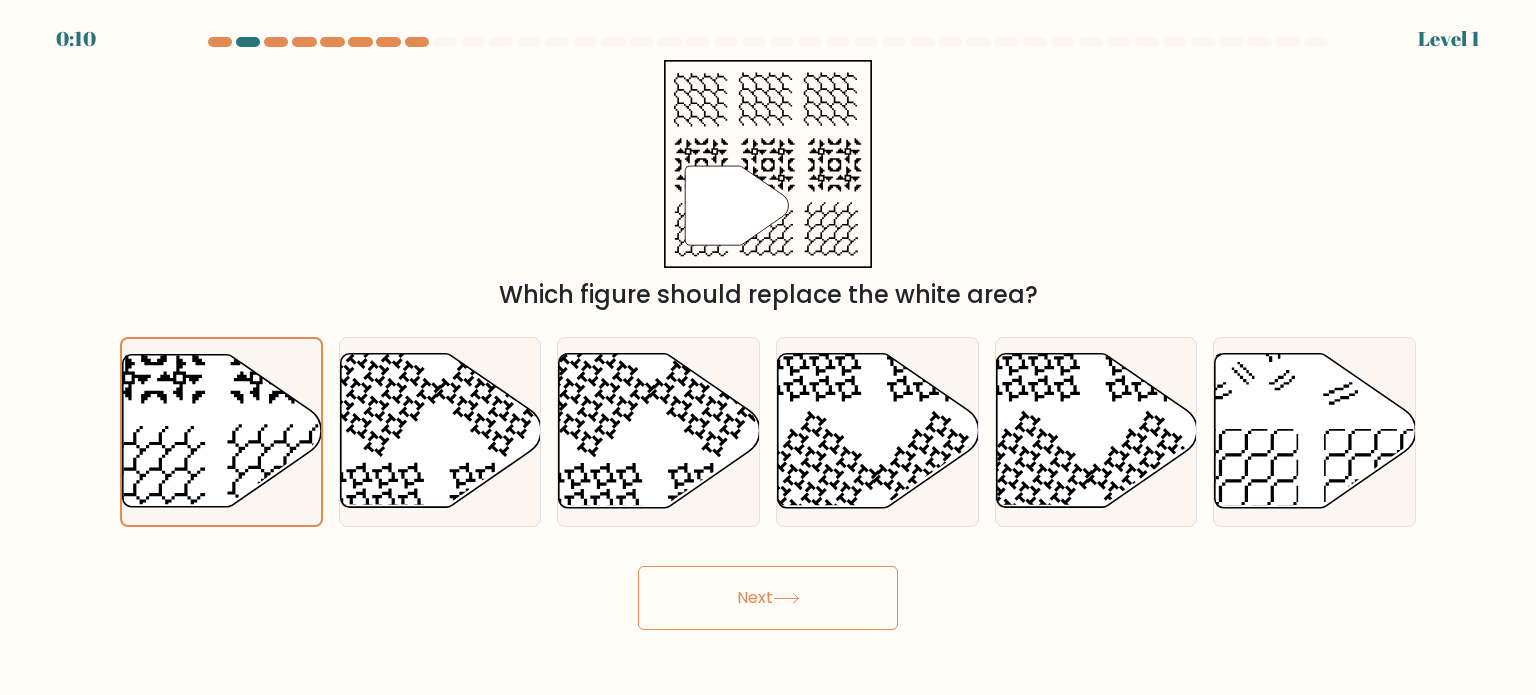 click on "Next" at bounding box center (768, 598) 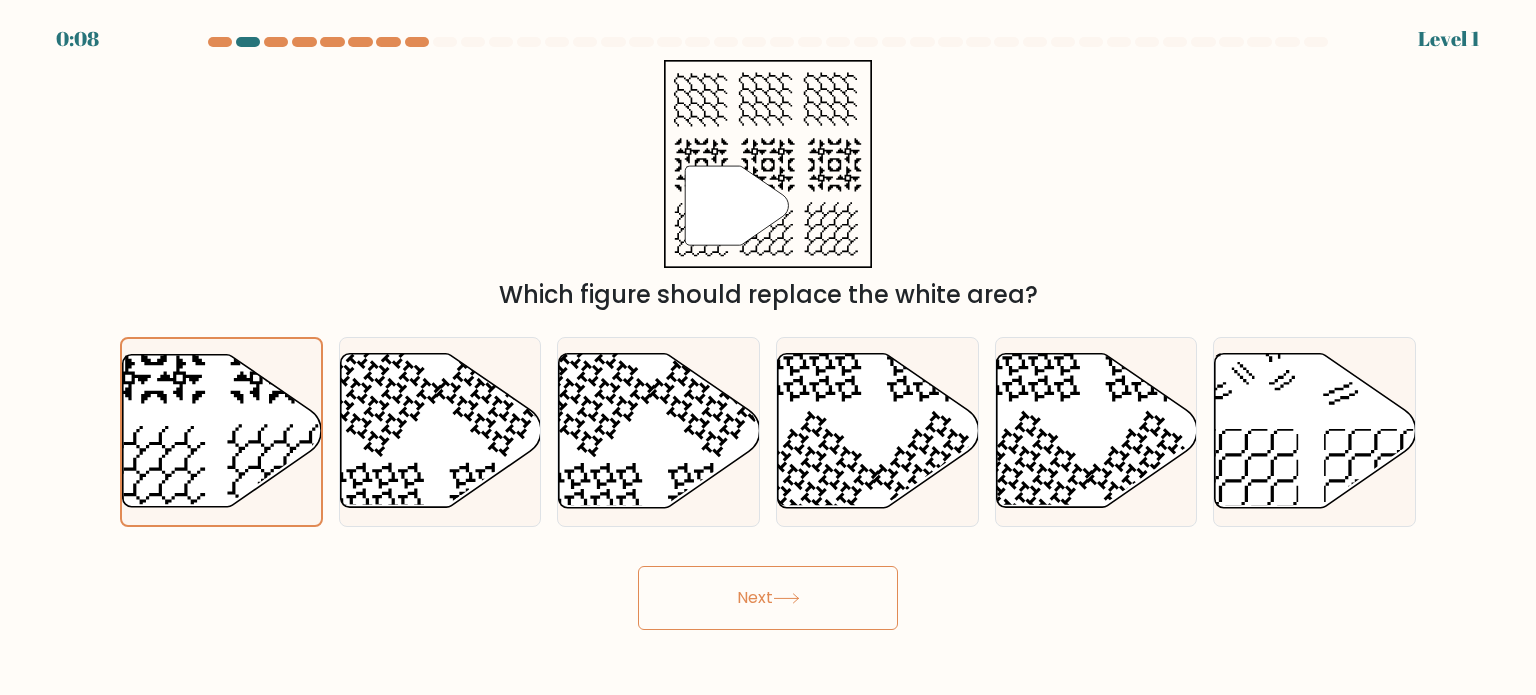 click on "Next" at bounding box center [768, 598] 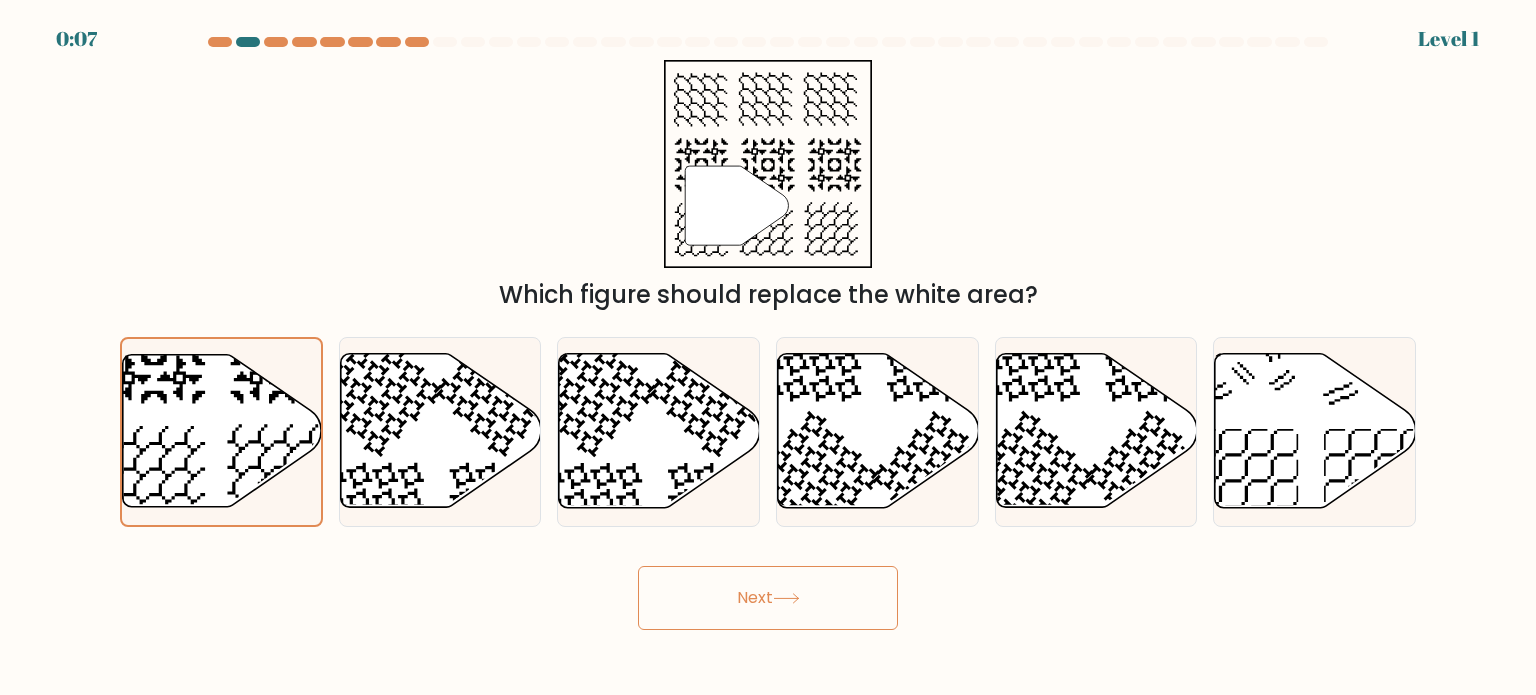 click on "Next" at bounding box center [768, 598] 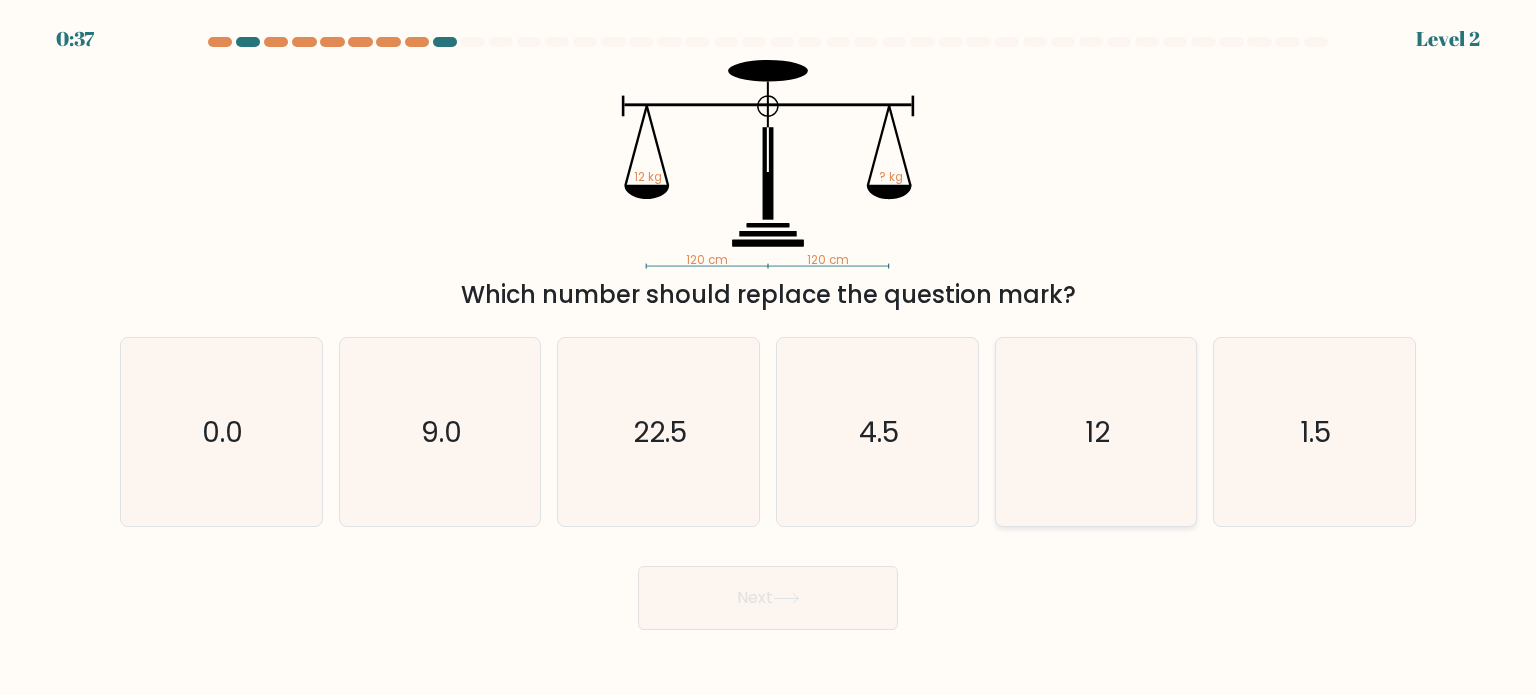 click on "12" 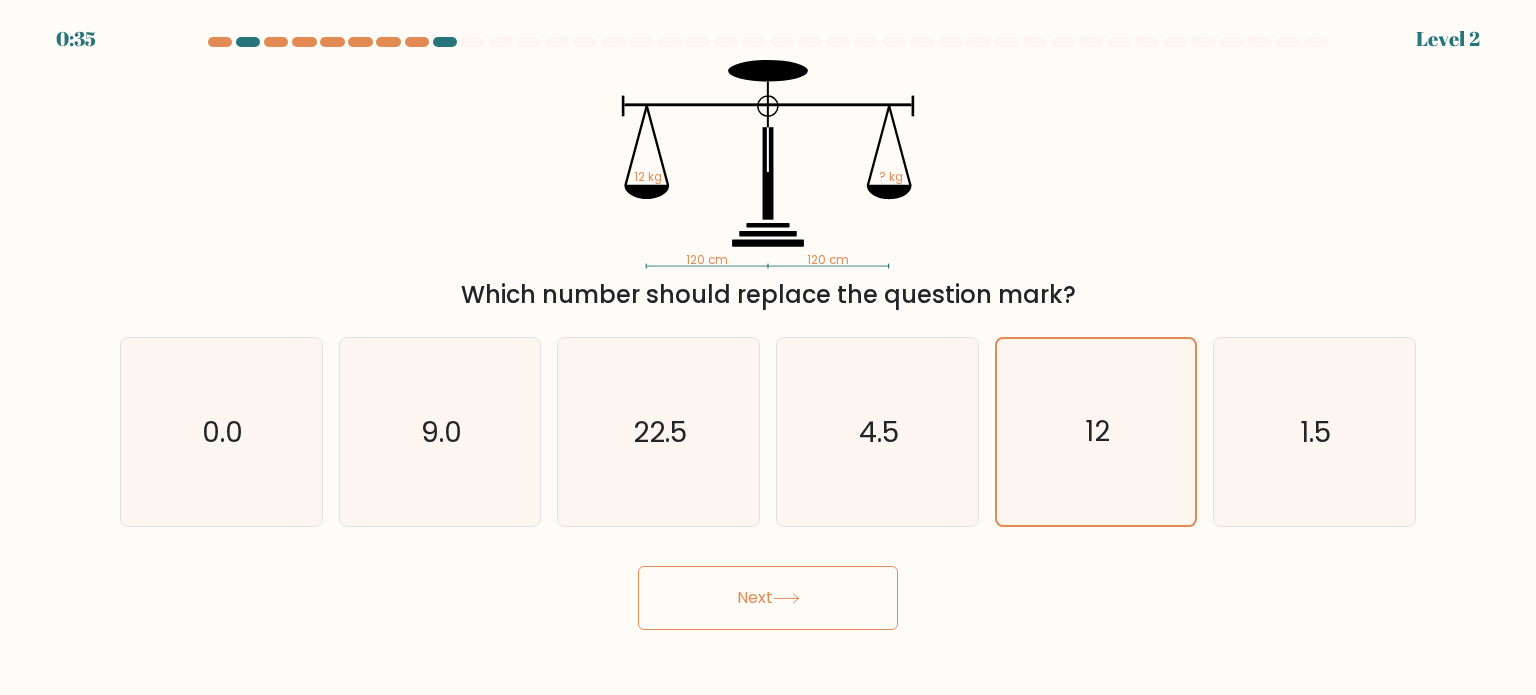 click on "Next" at bounding box center [768, 598] 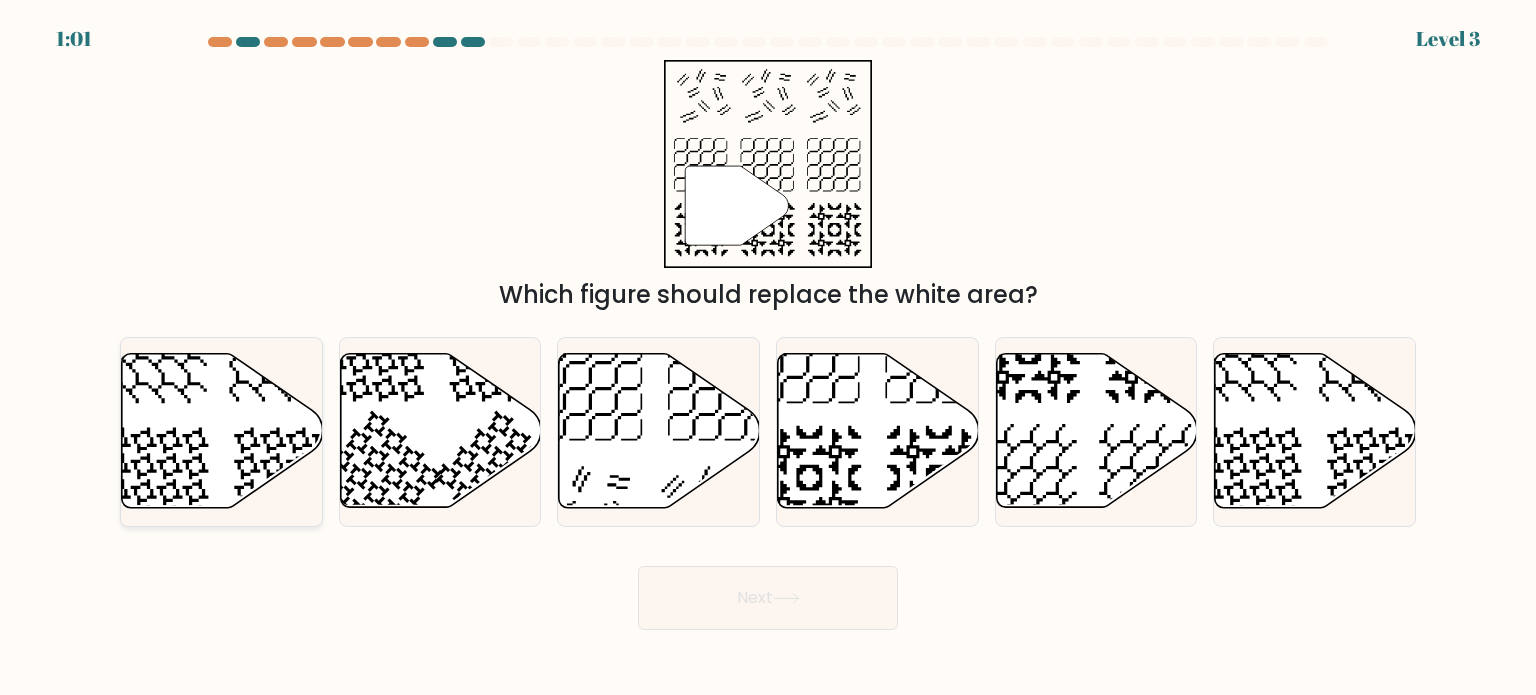 click 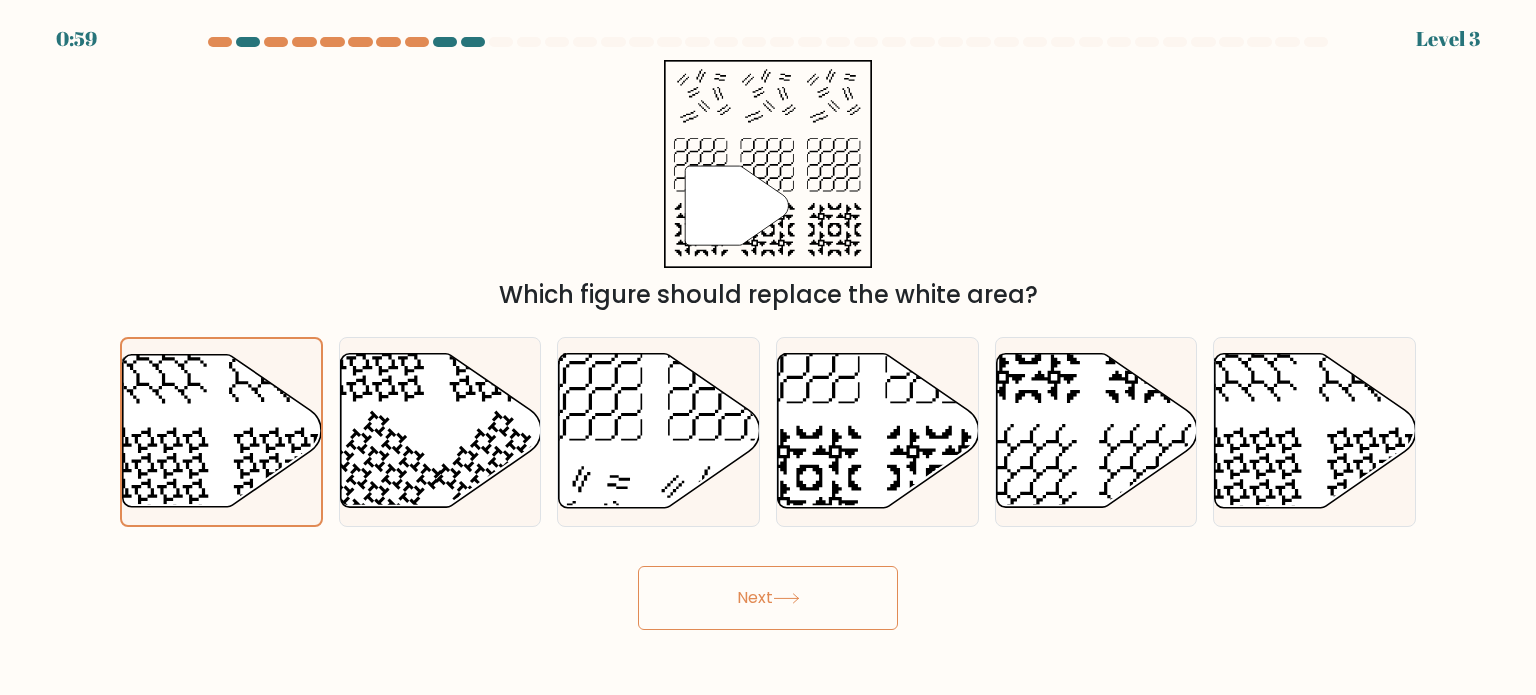 click on "Next" at bounding box center (768, 598) 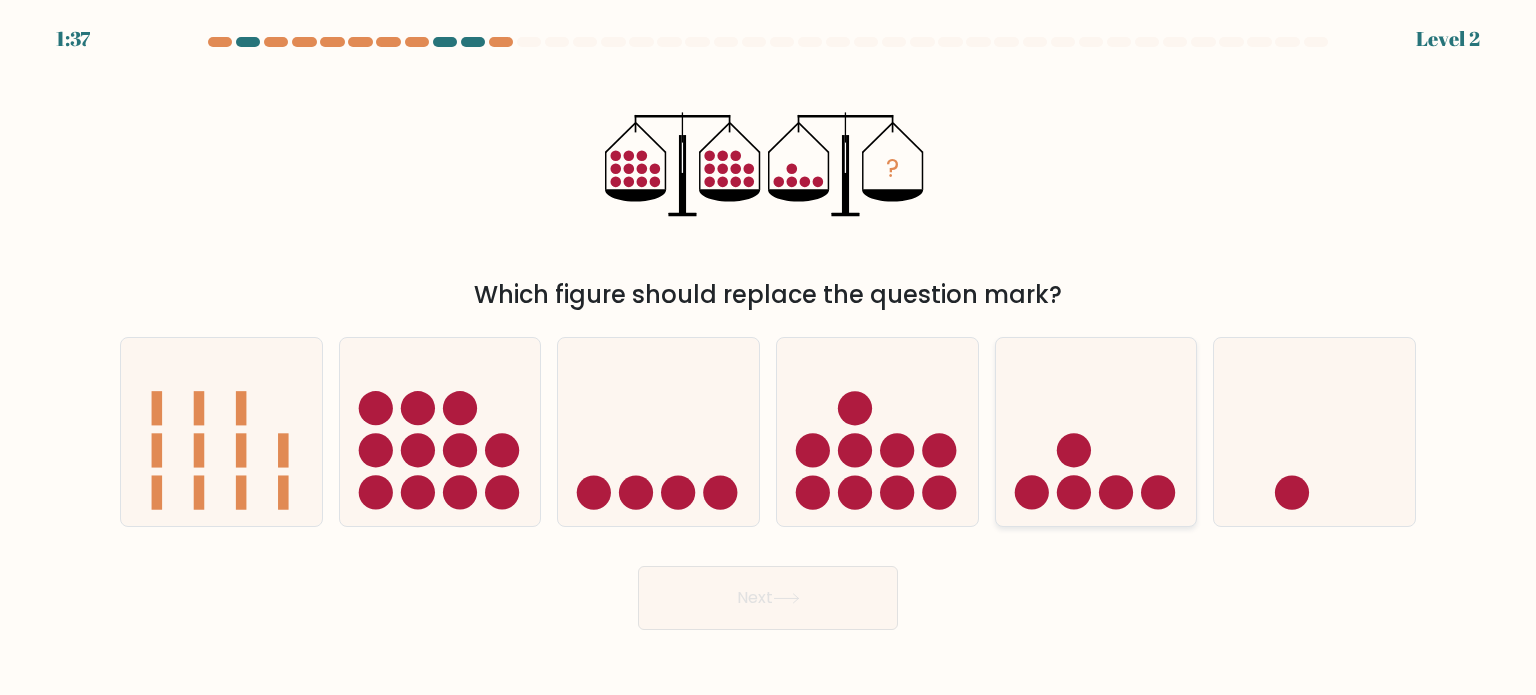 click 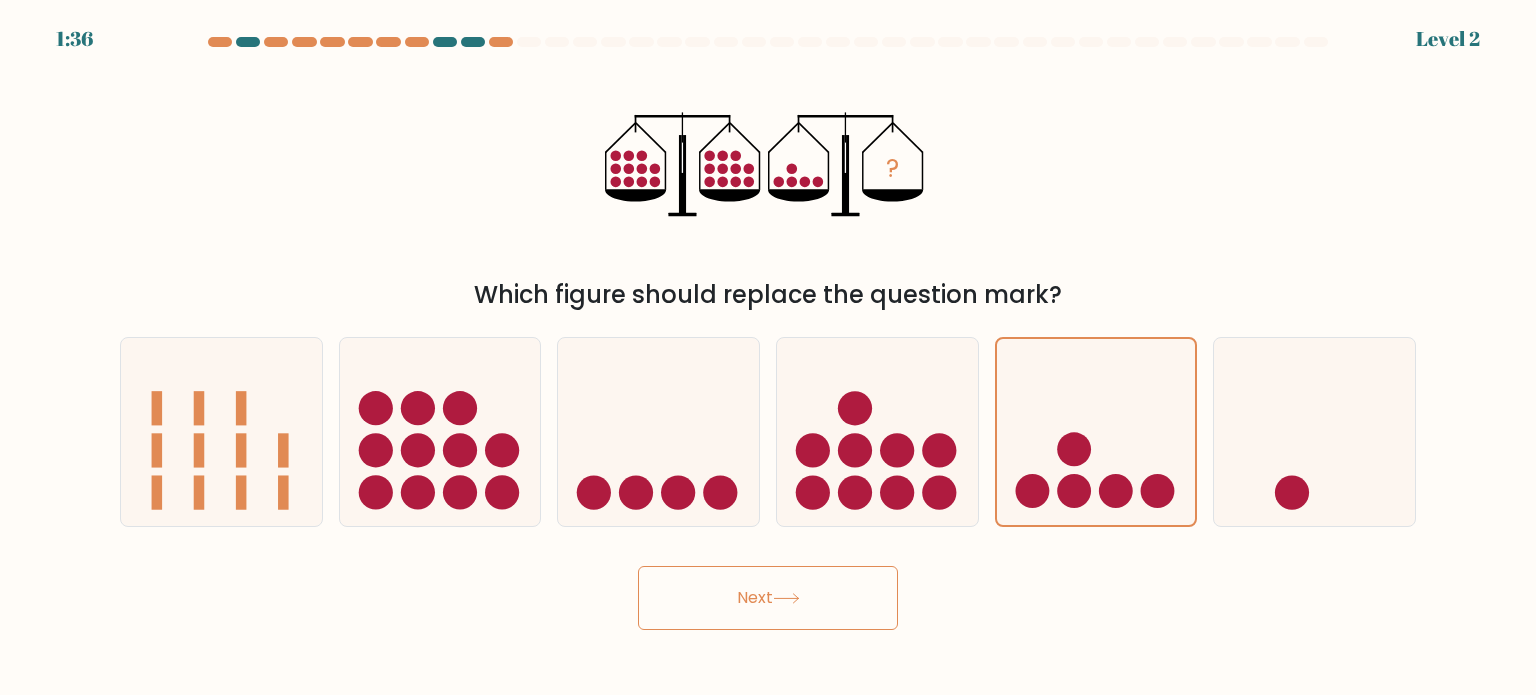 click on "Next" at bounding box center (768, 598) 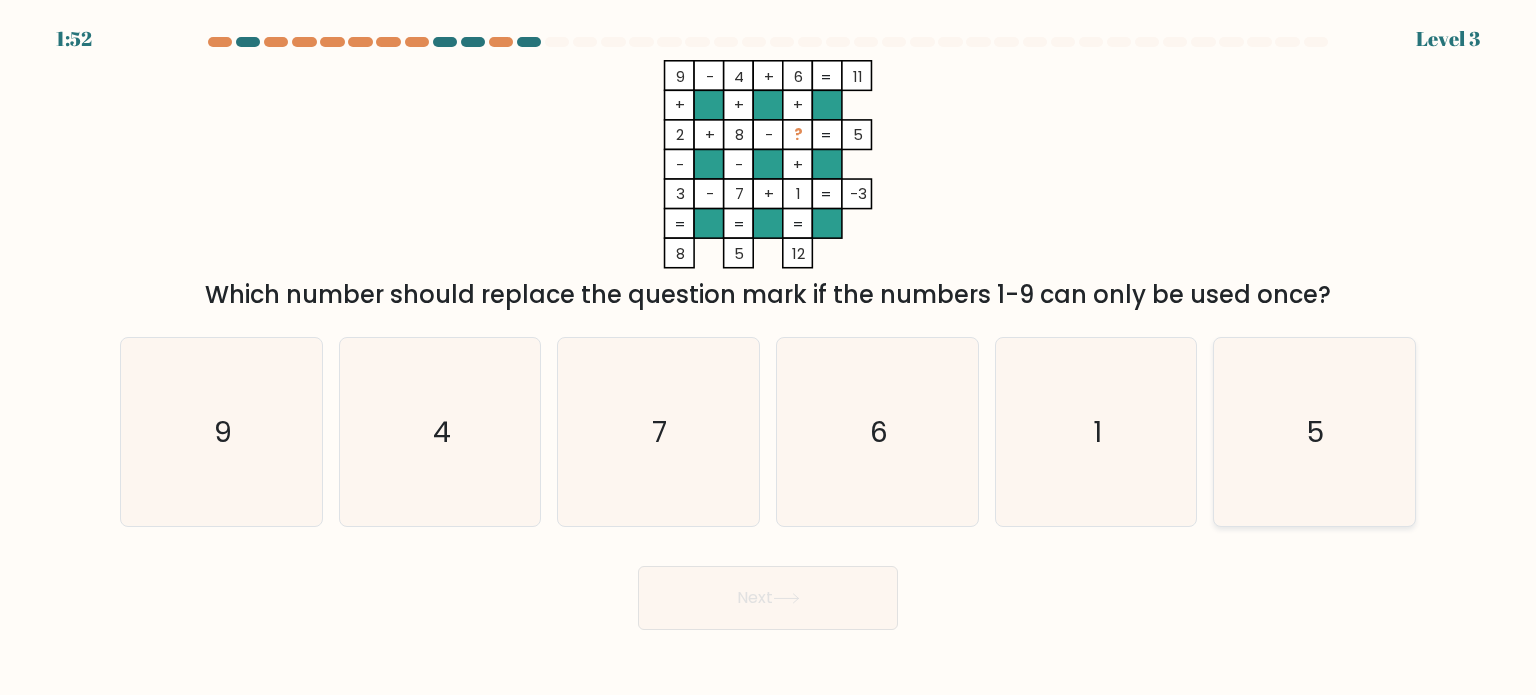 click on "5" 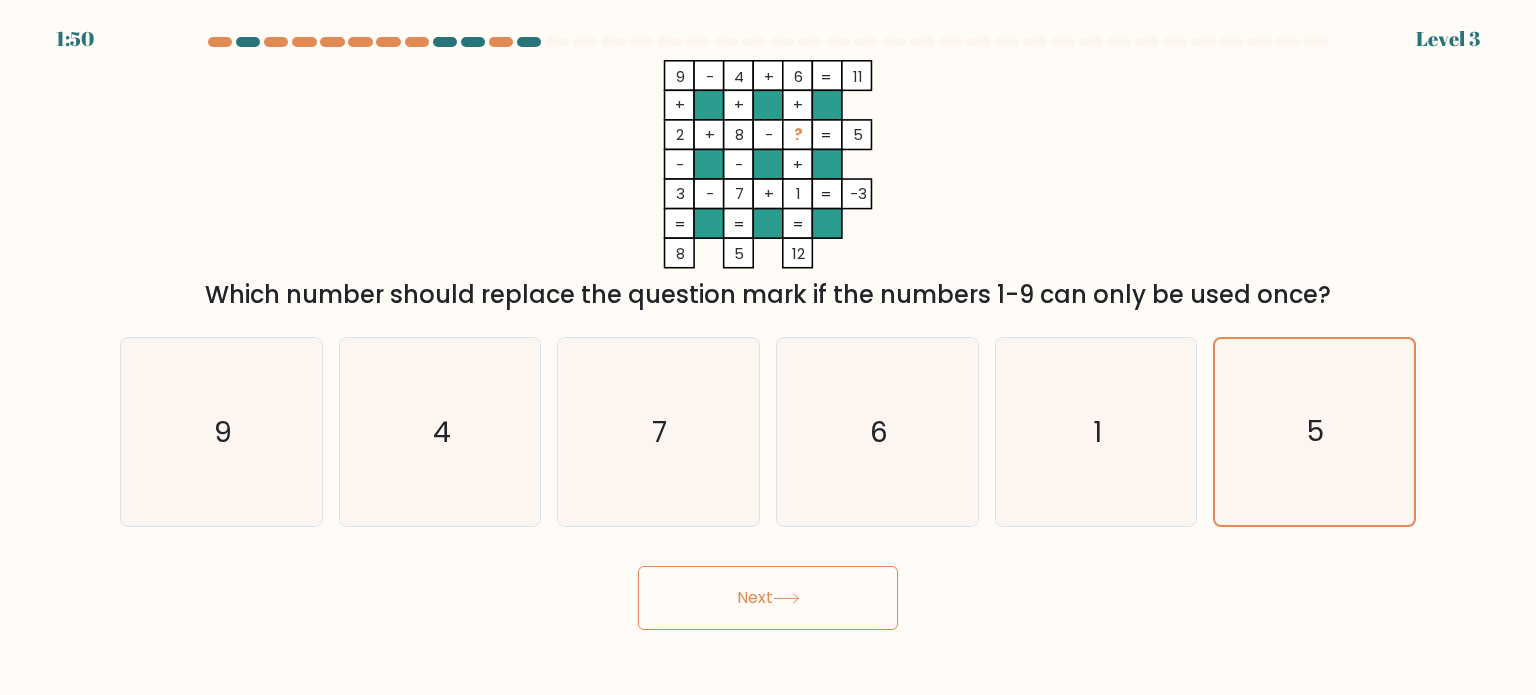 click on "Next" at bounding box center [768, 598] 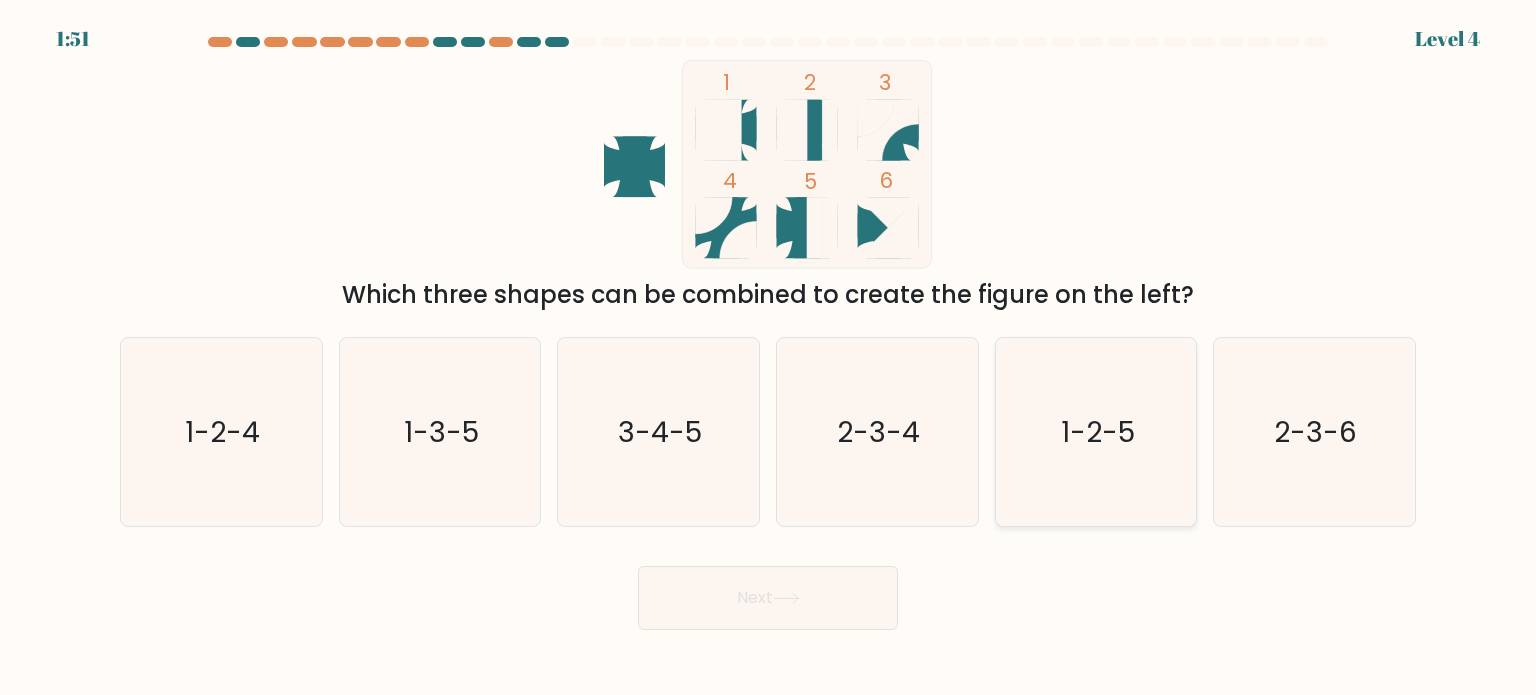 click on "1-2-5" 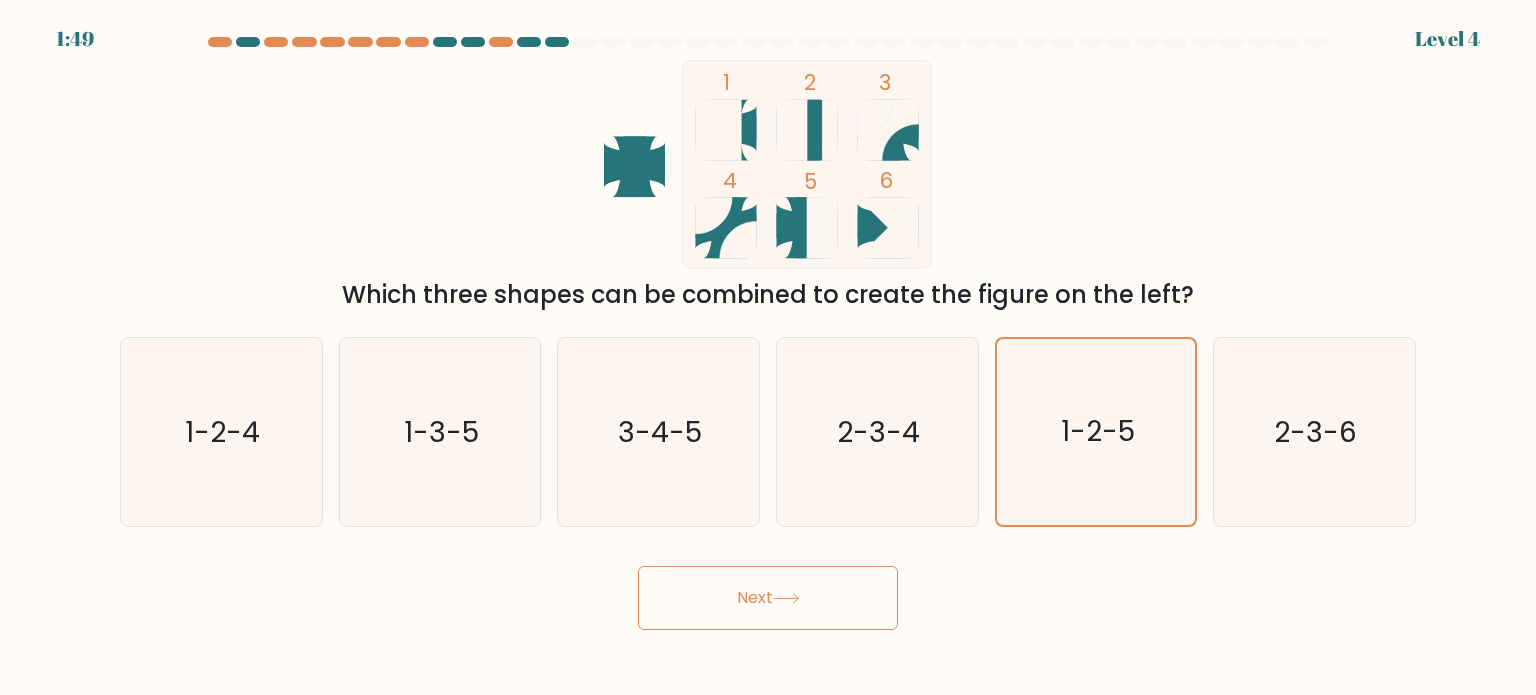click on "Next" at bounding box center (768, 598) 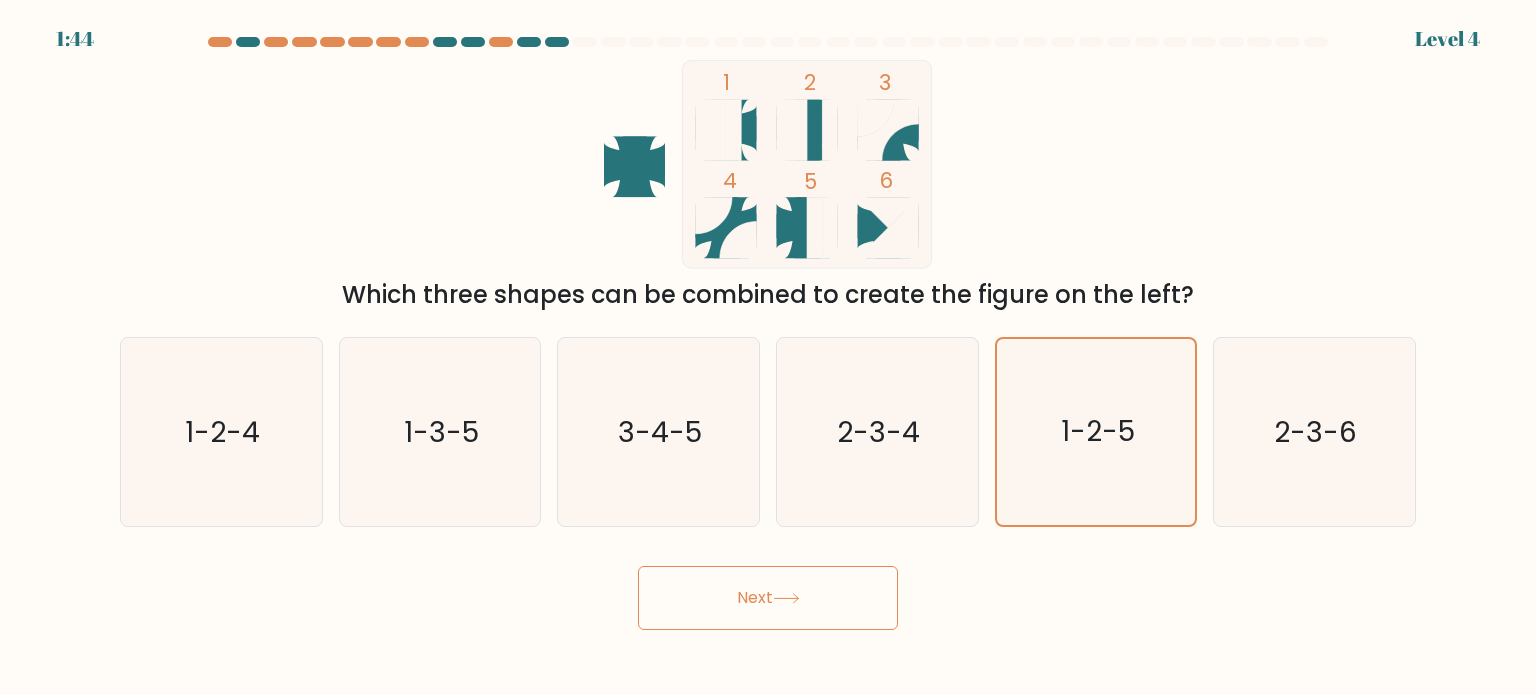 click on "1
2
3
4
5
6" 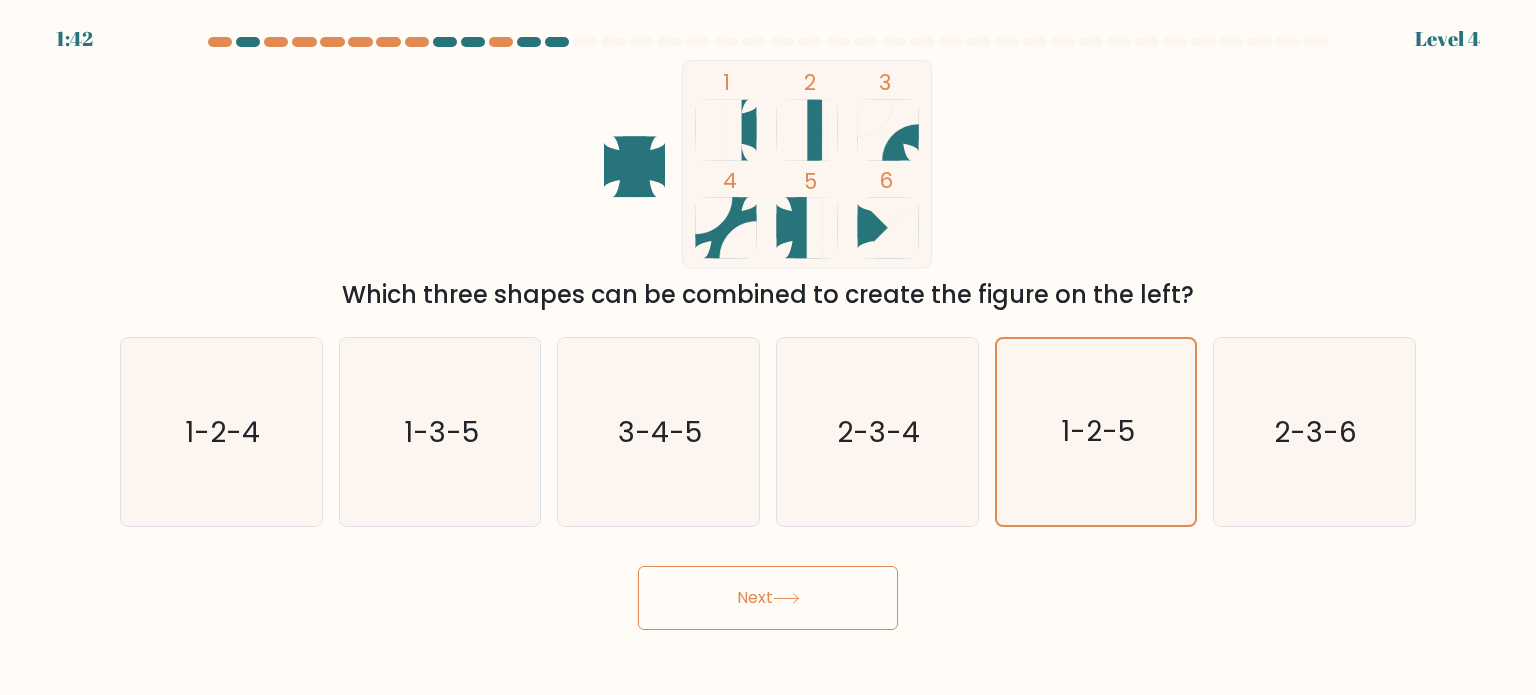 click on "Next" at bounding box center [768, 598] 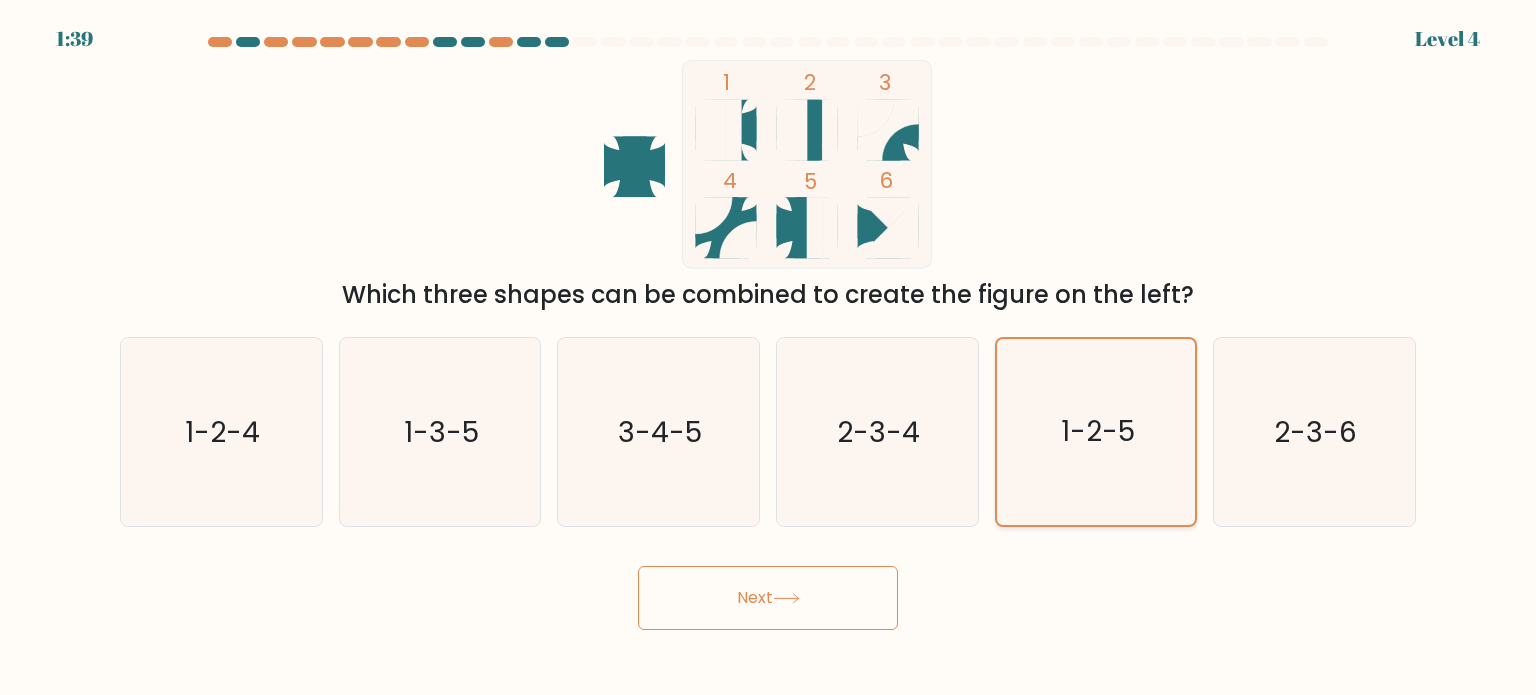click on "1-2-5" 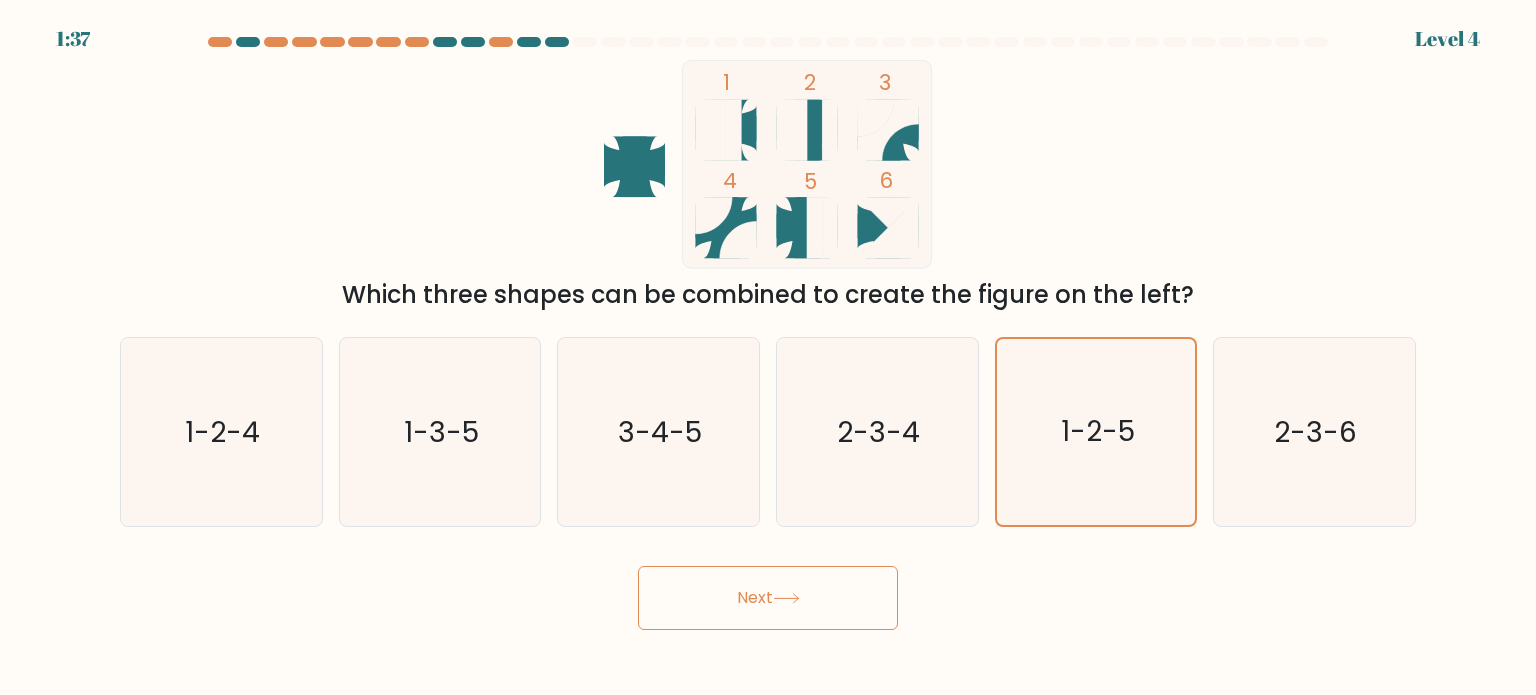 click on "Next" at bounding box center [768, 598] 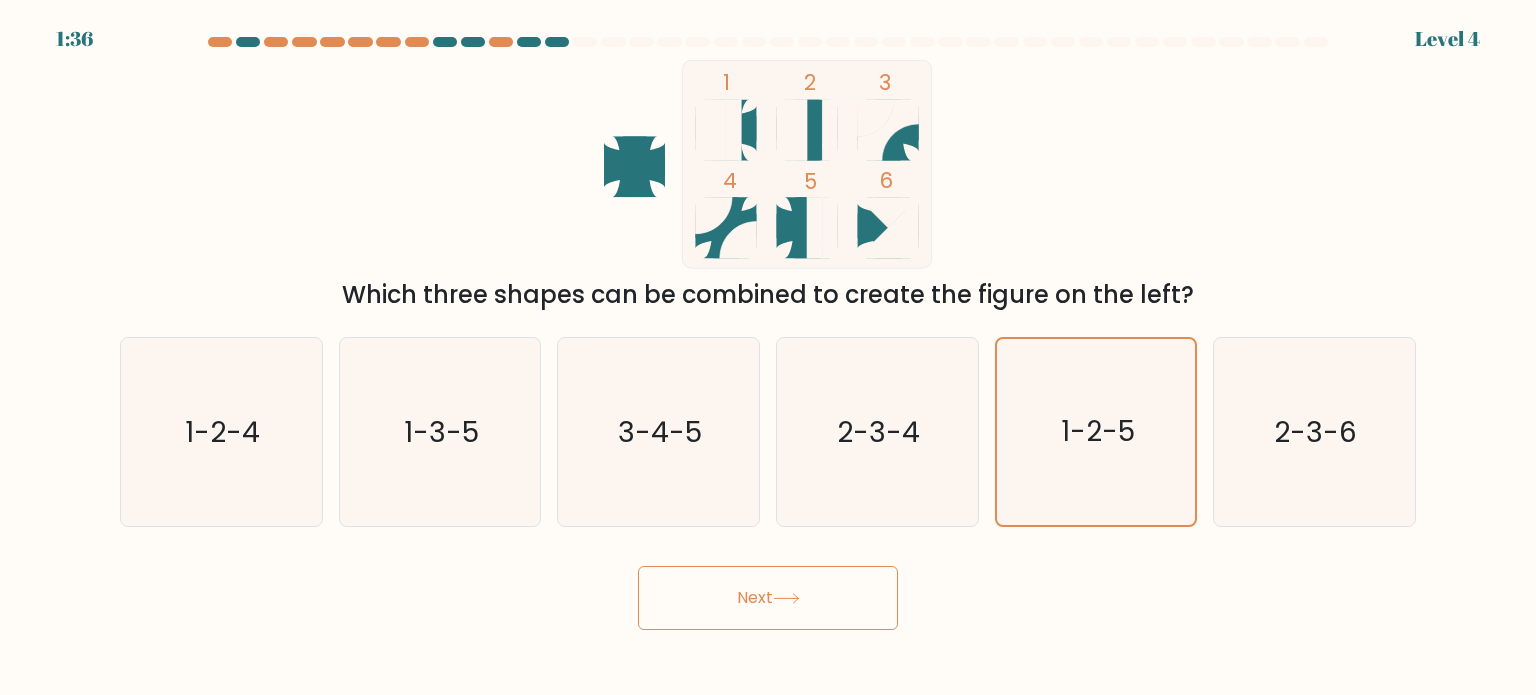 click on "Next" at bounding box center [768, 598] 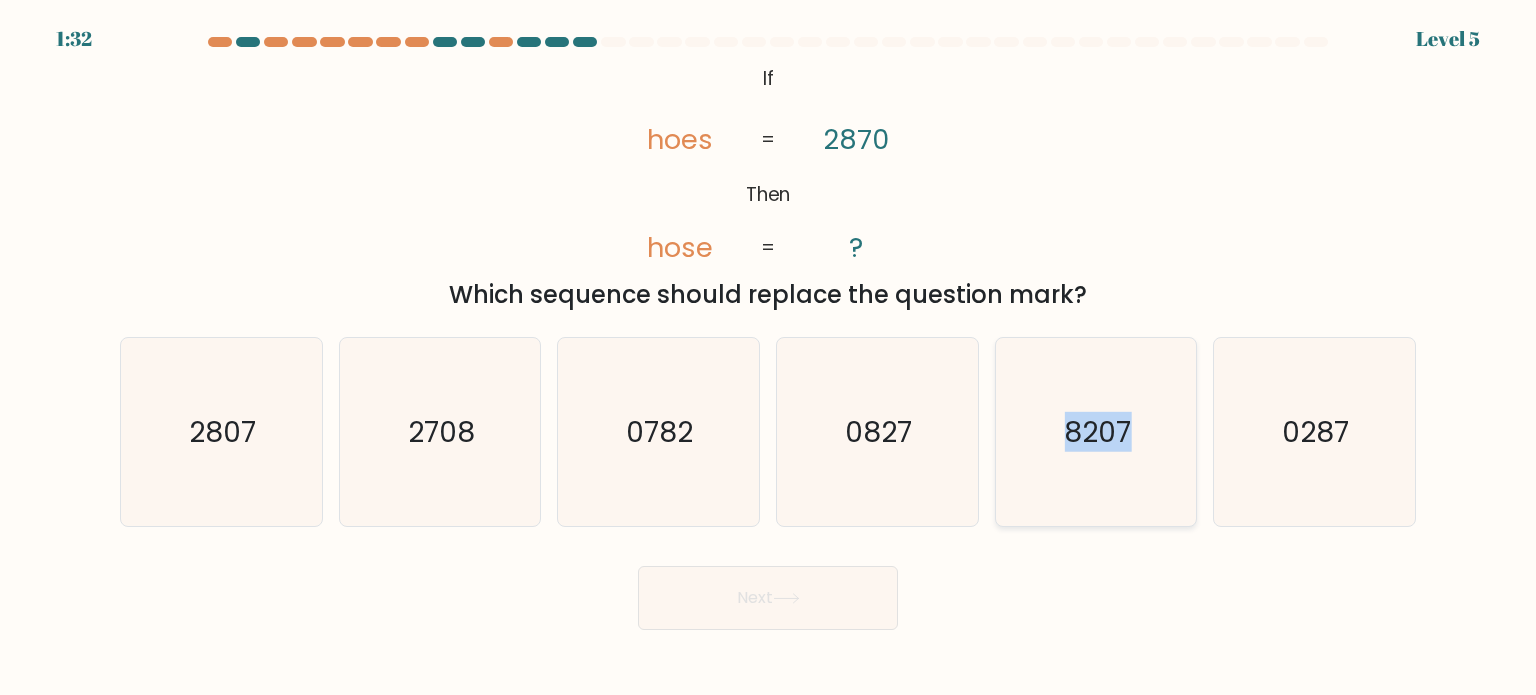 drag, startPoint x: 1128, startPoint y: 418, endPoint x: 1027, endPoint y: 412, distance: 101.17806 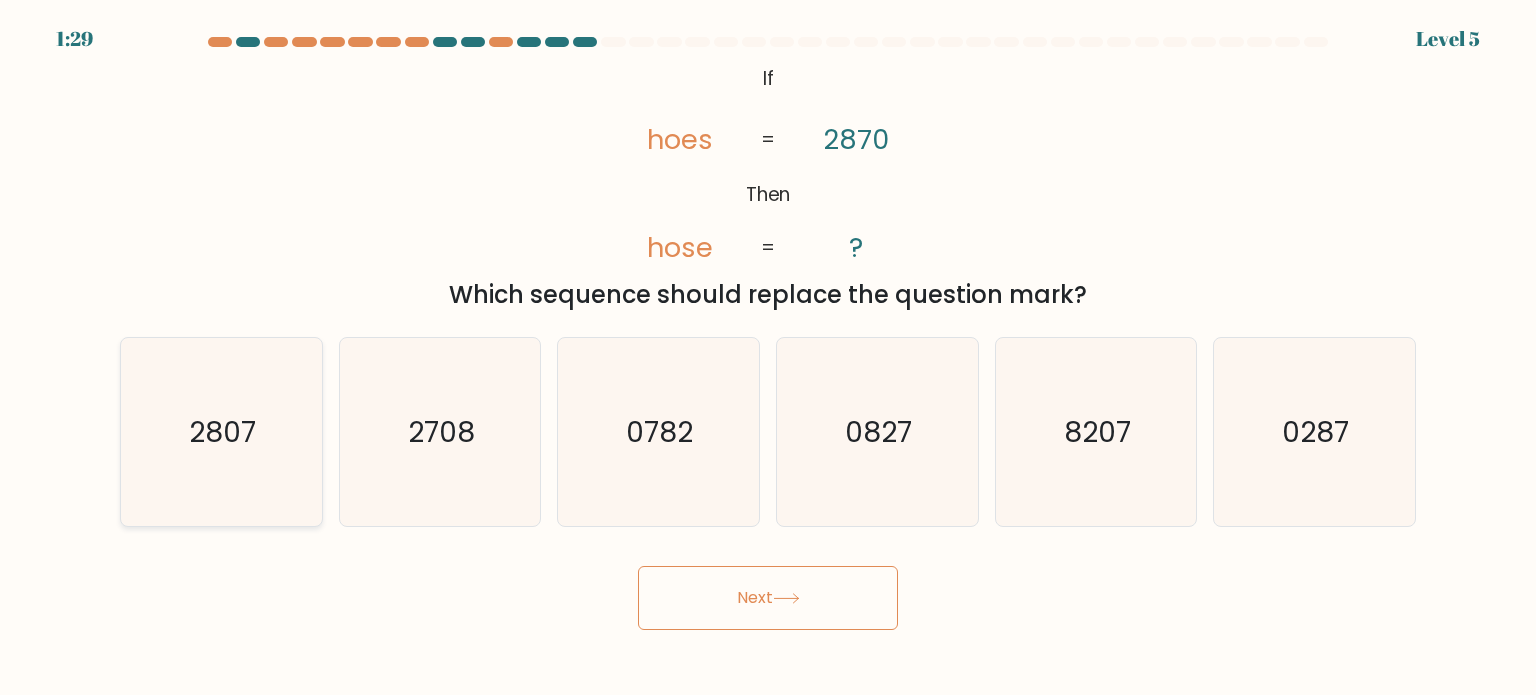 click on "2807" 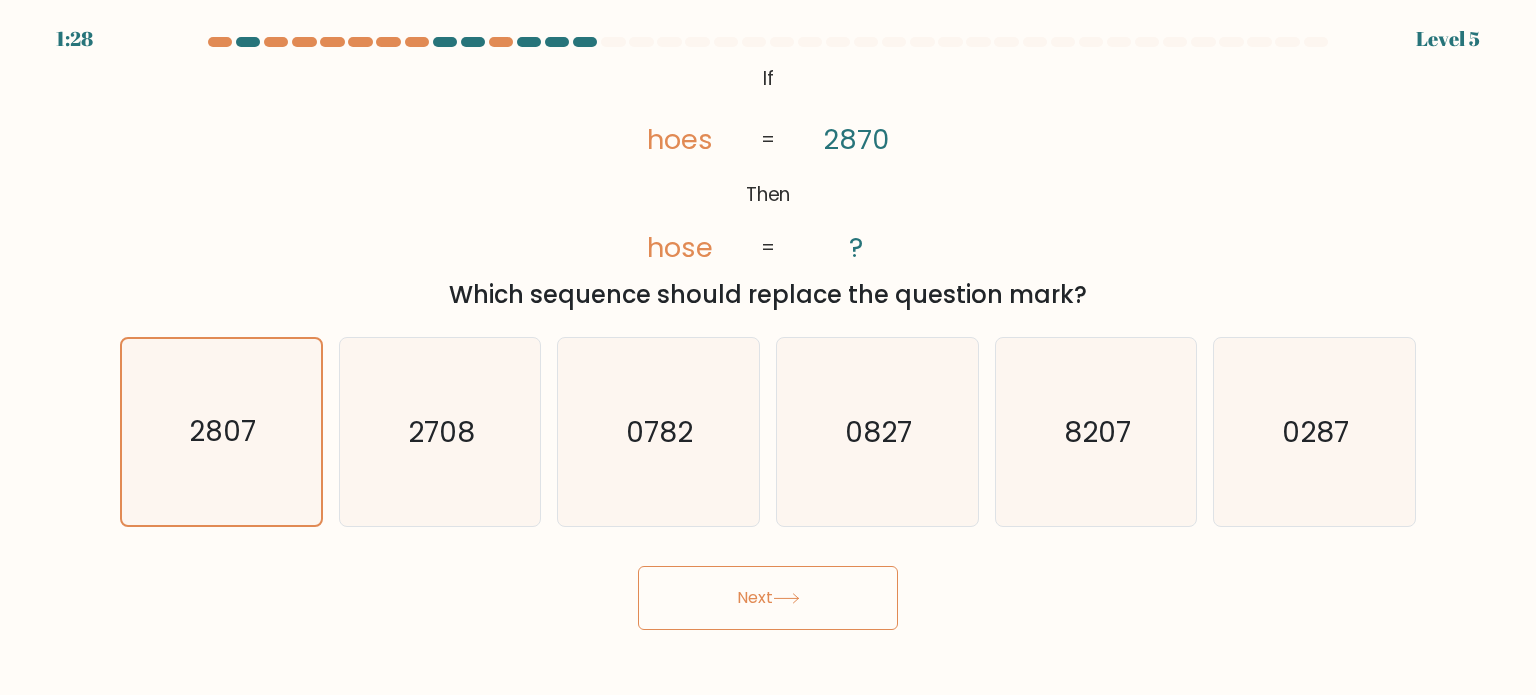 click on "Next" at bounding box center (768, 598) 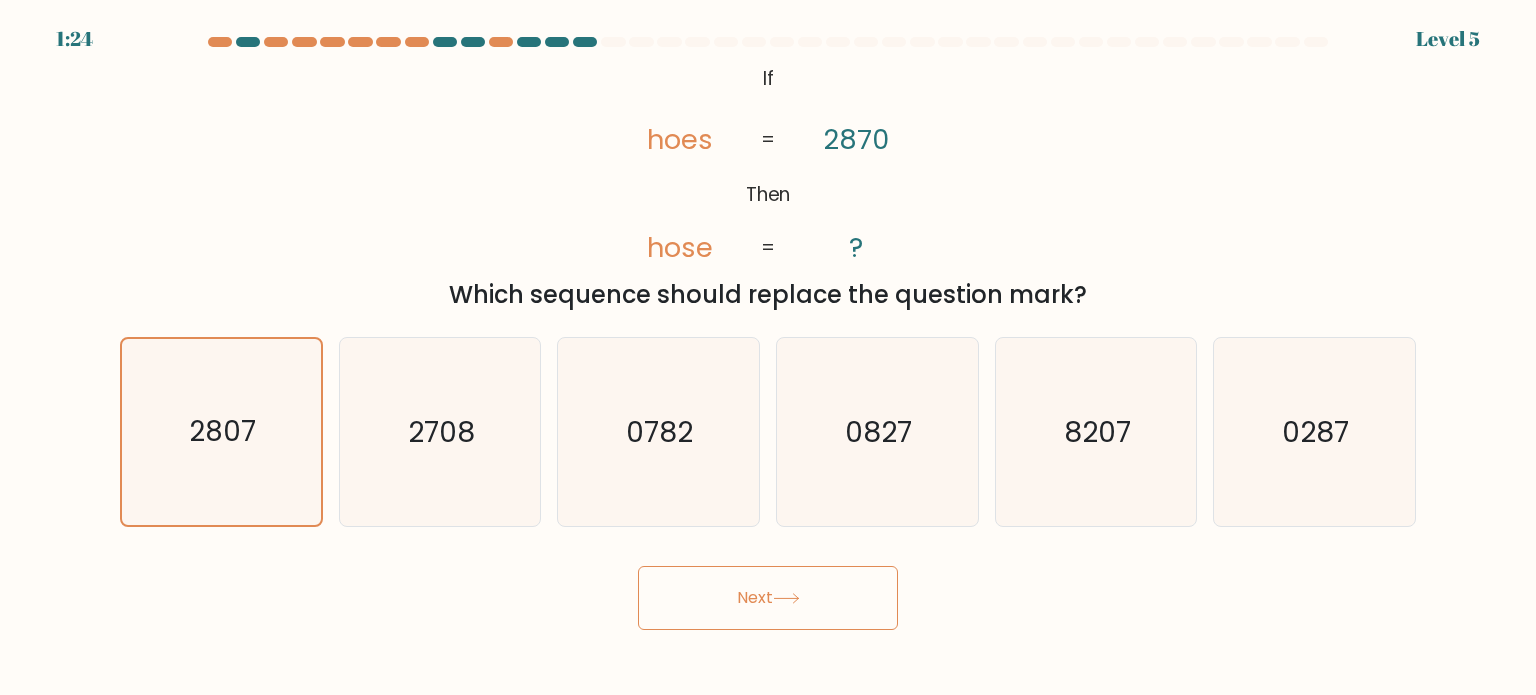 click on "Next" at bounding box center [768, 598] 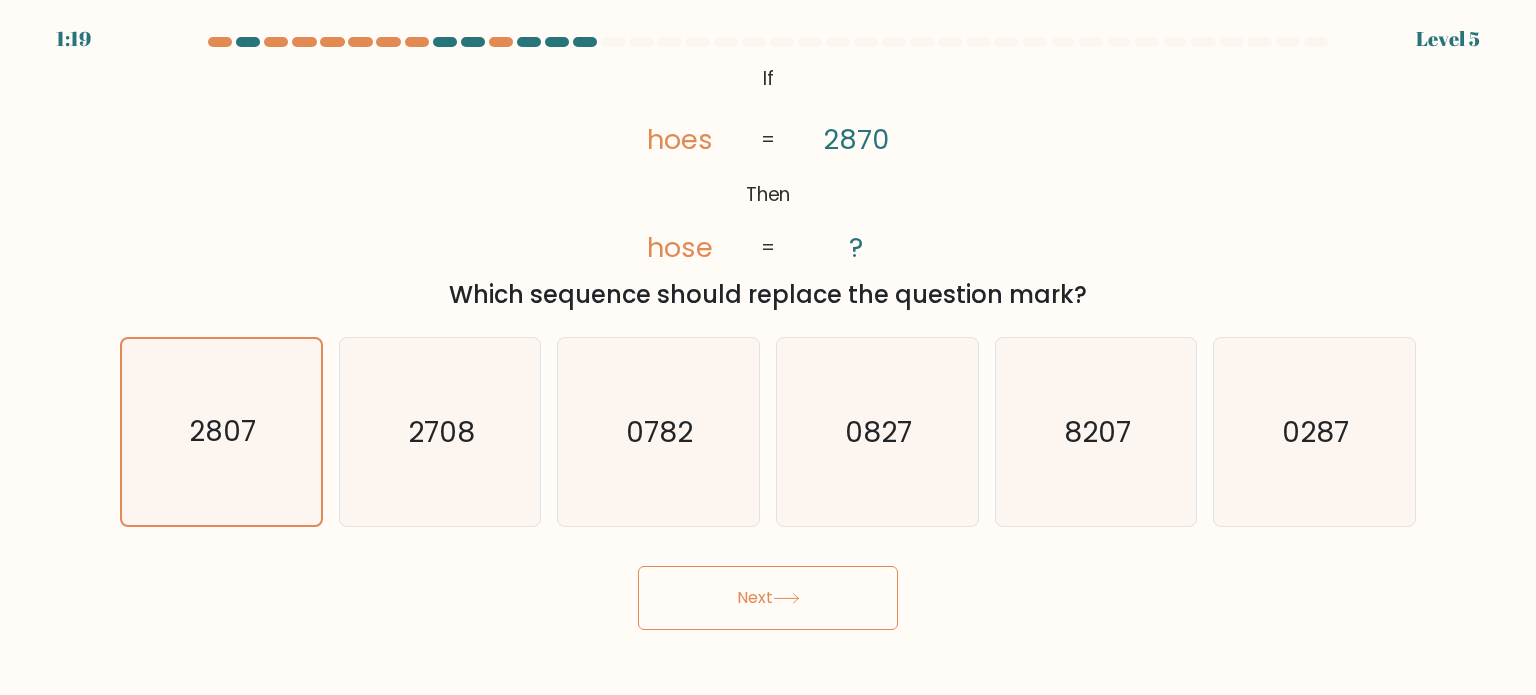 click on "Next" at bounding box center [768, 598] 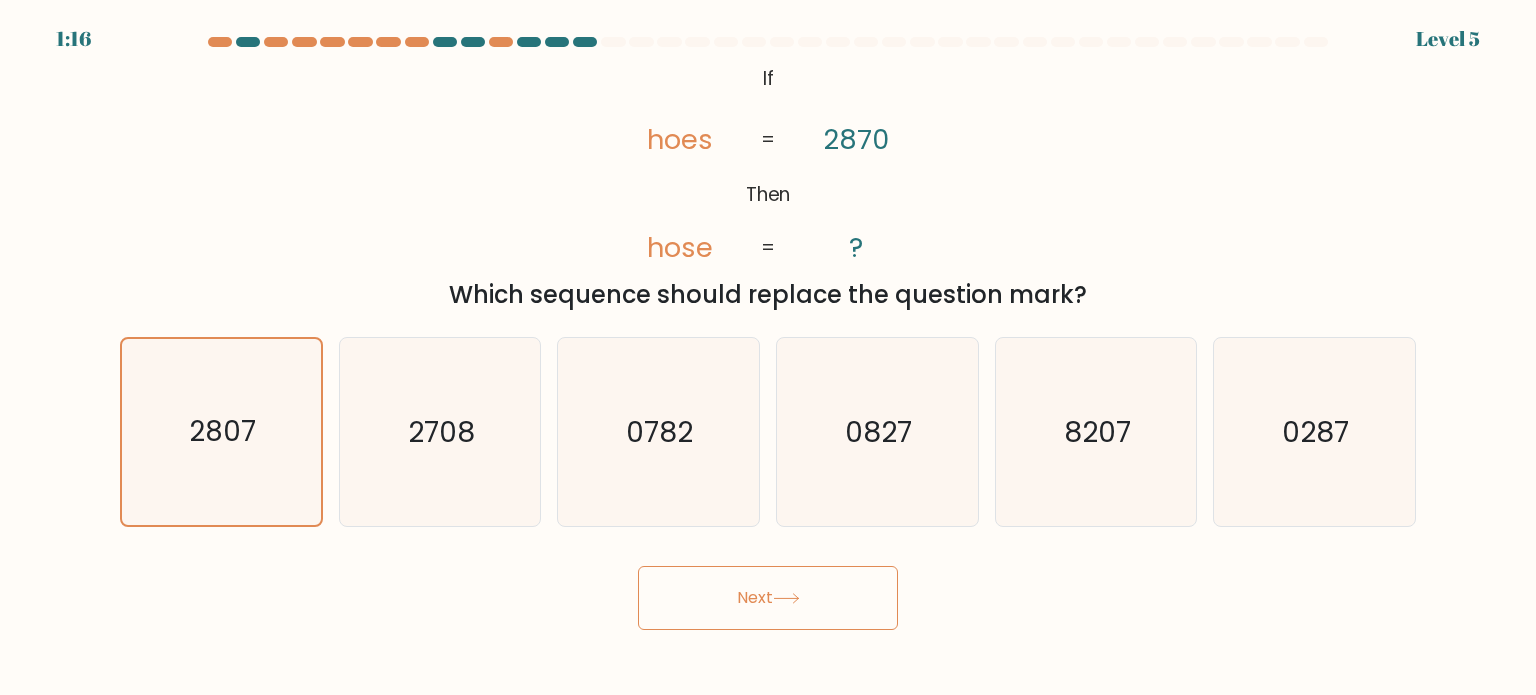 click 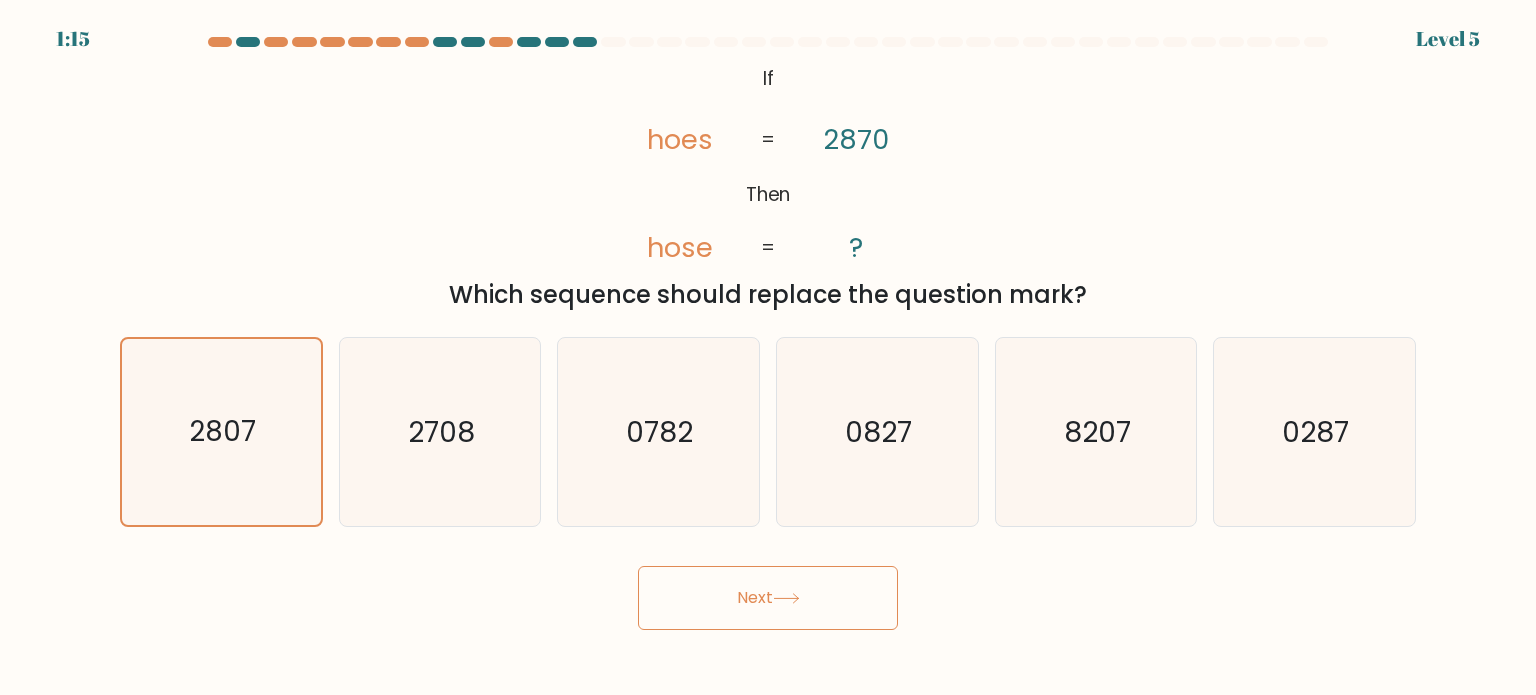 click 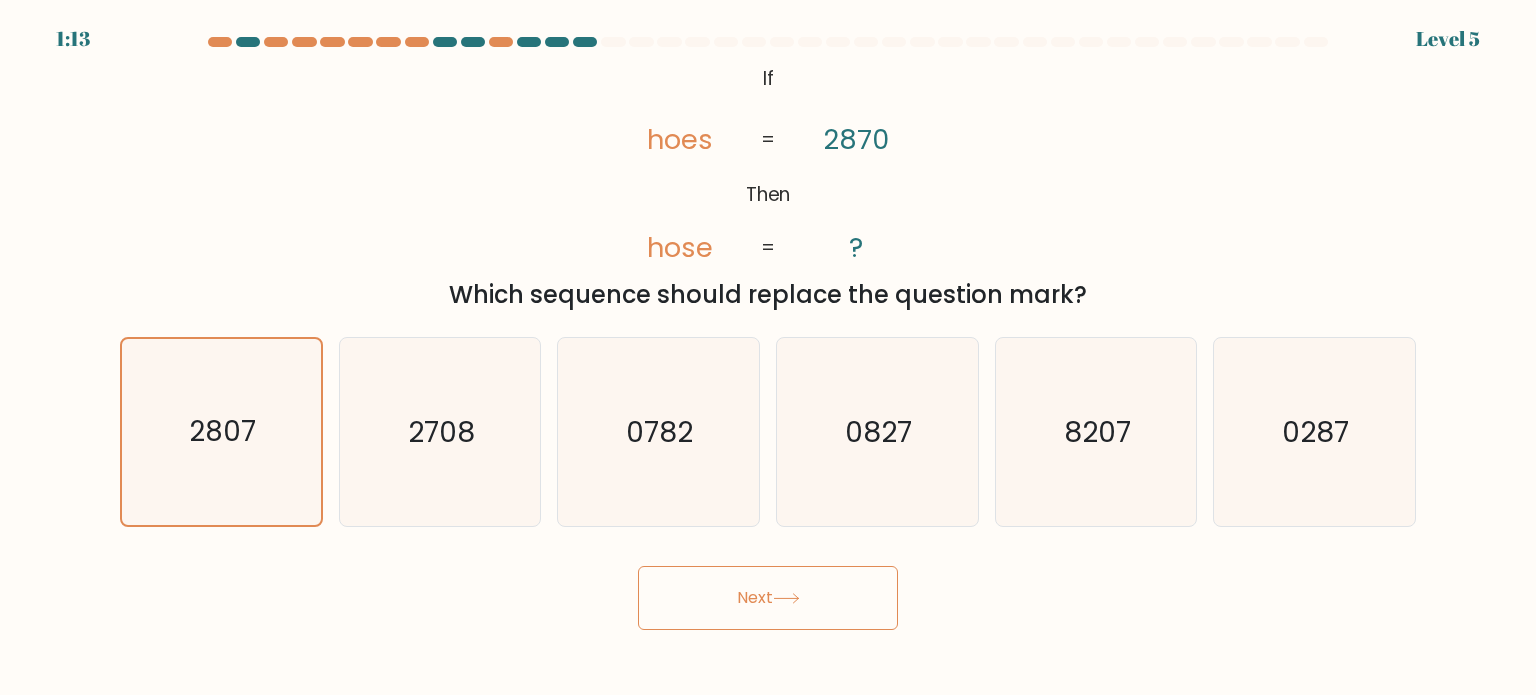 click on "Next" at bounding box center (768, 598) 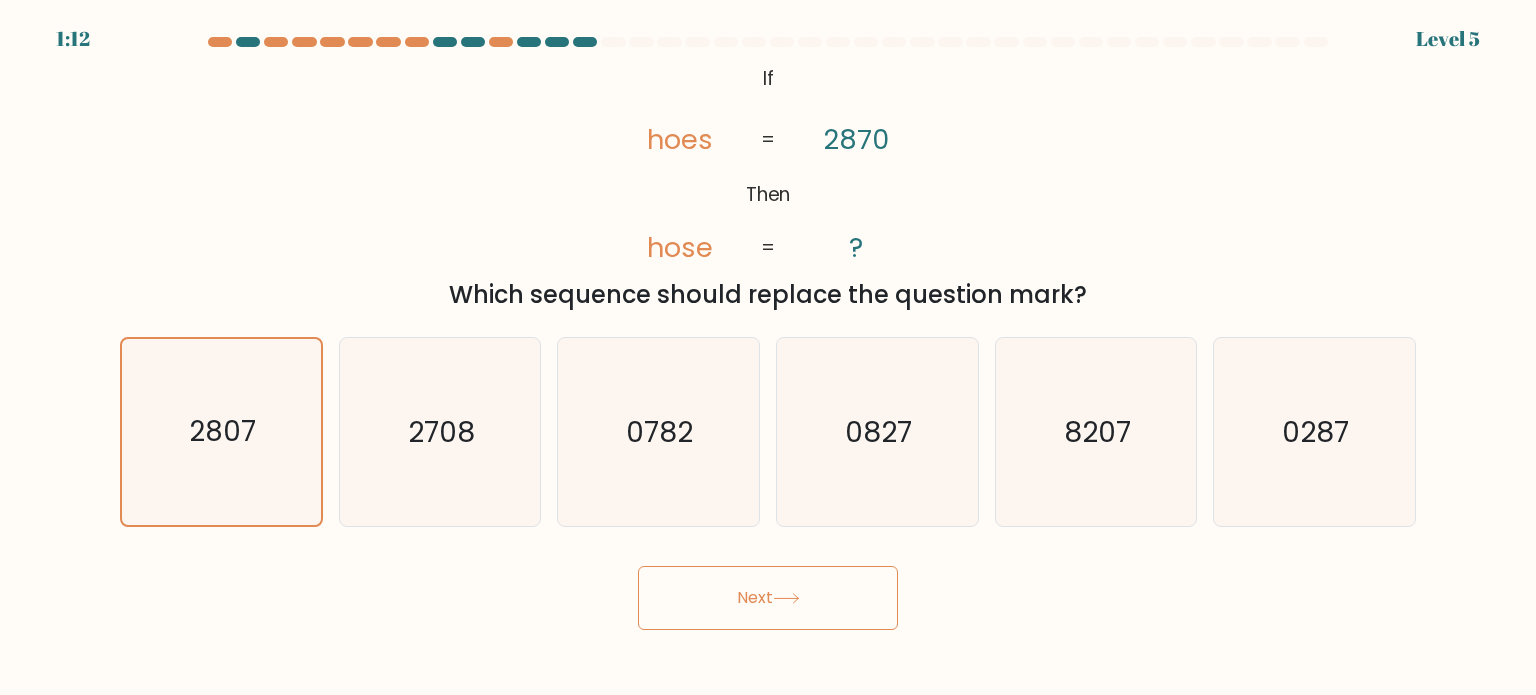 click on "Next" at bounding box center (768, 598) 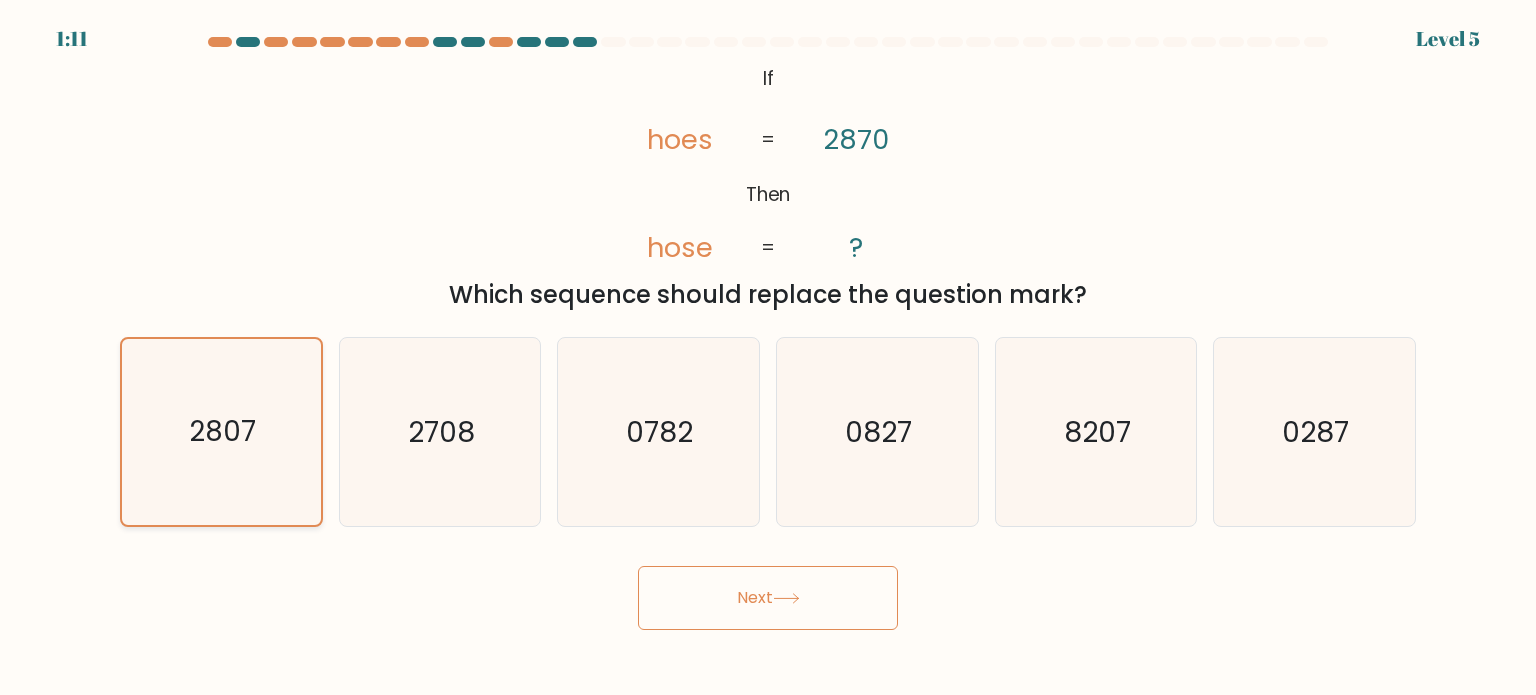 click on "2807" 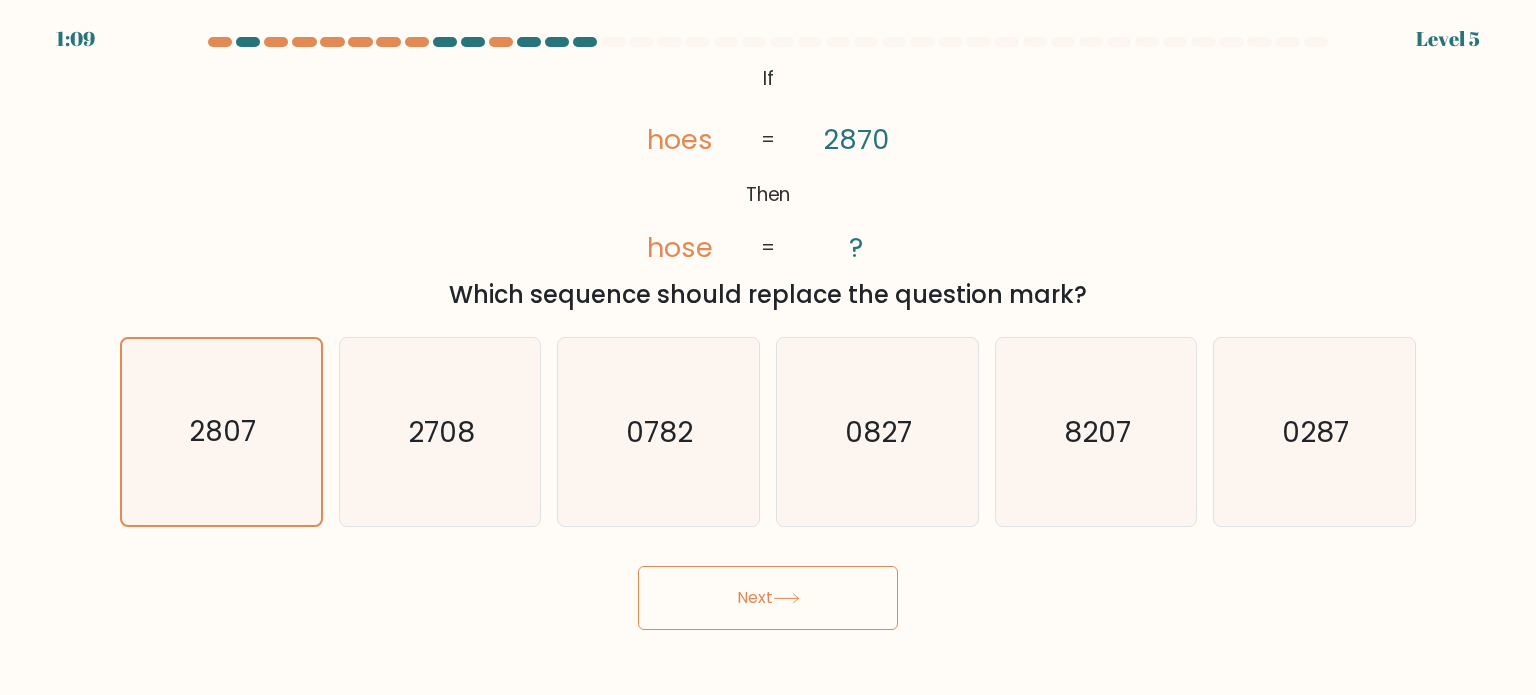 click on "Next" at bounding box center [768, 598] 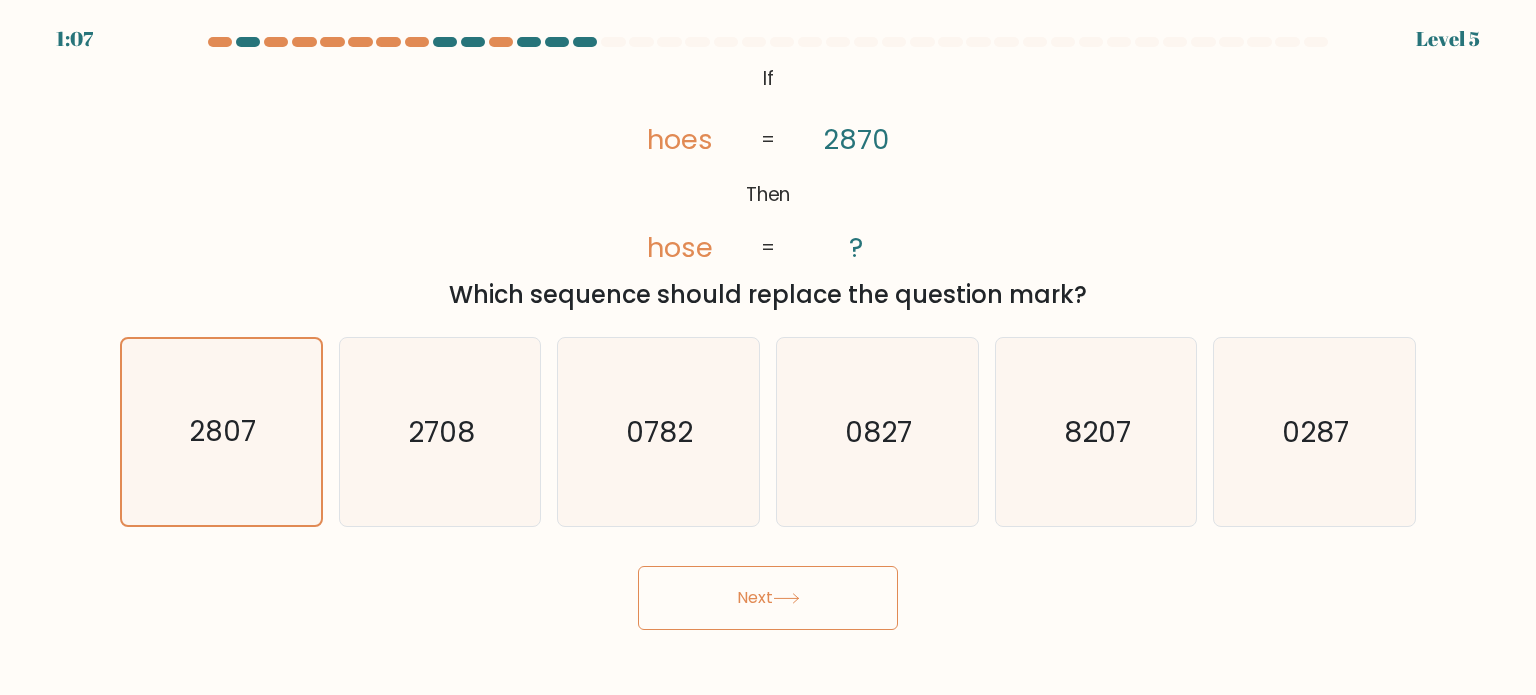 click 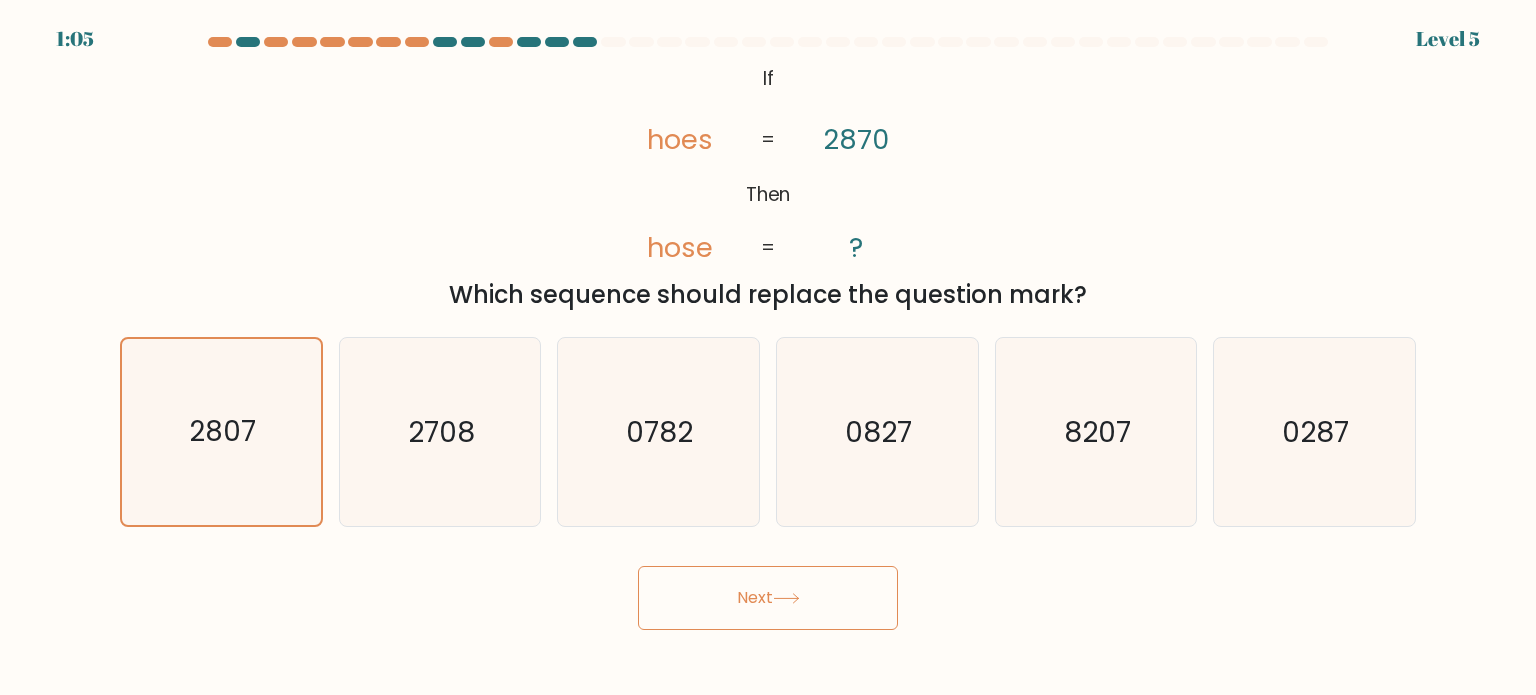 click on "Next" at bounding box center (768, 598) 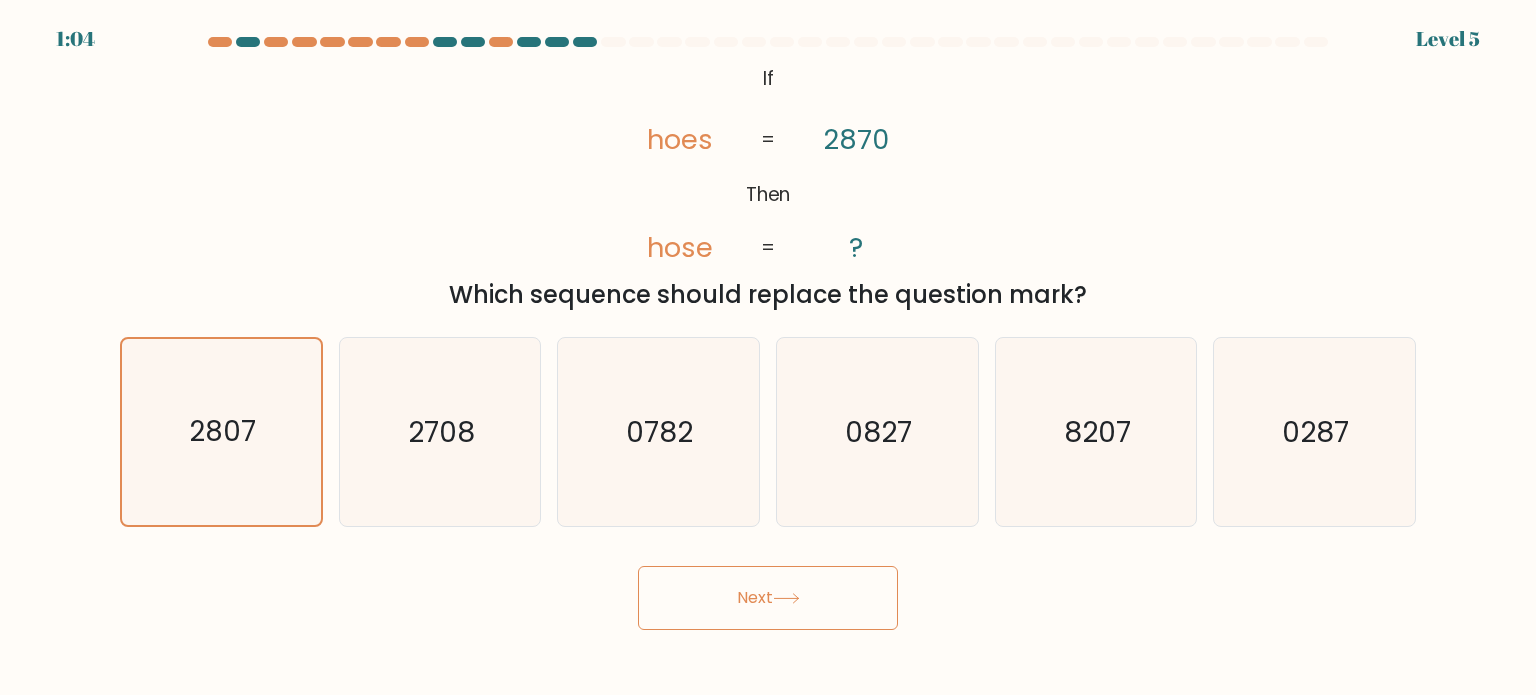 click on "Next" at bounding box center [768, 598] 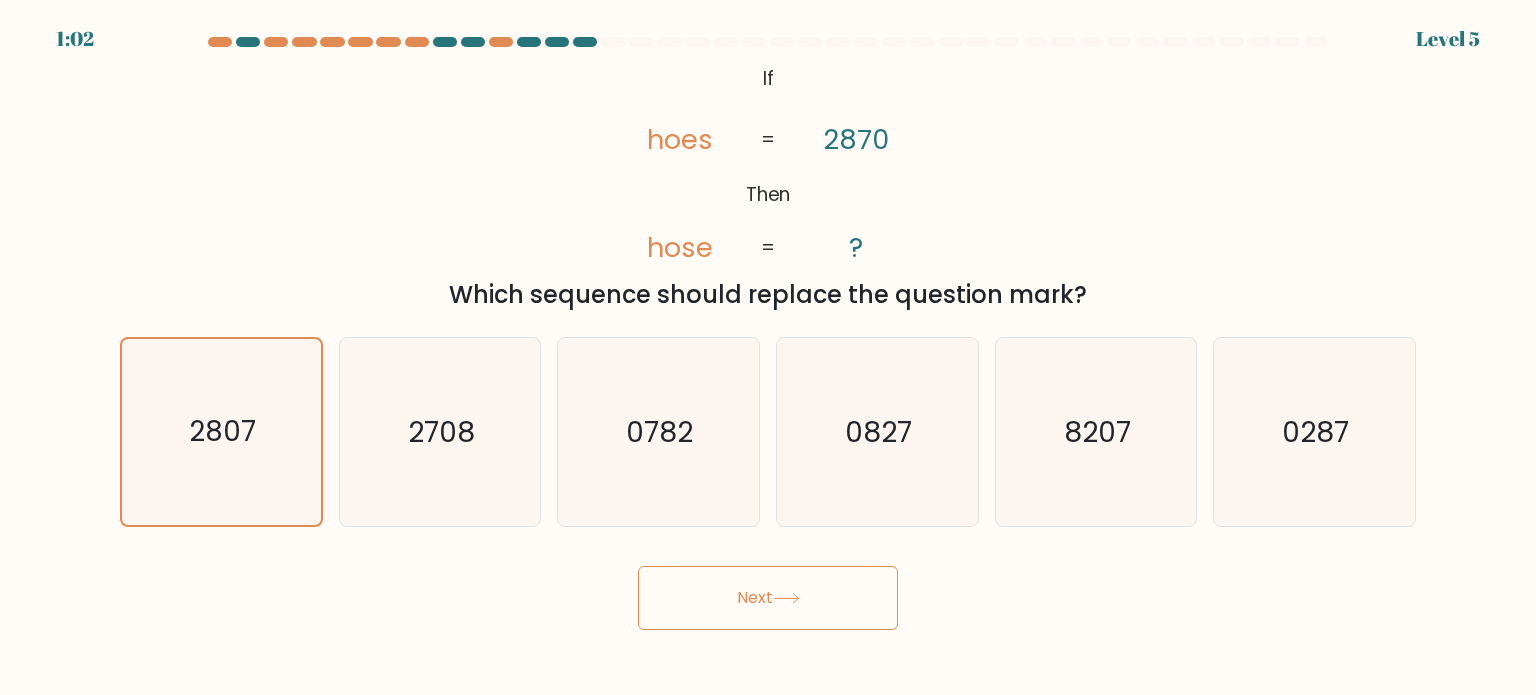 click on "Next" at bounding box center (768, 590) 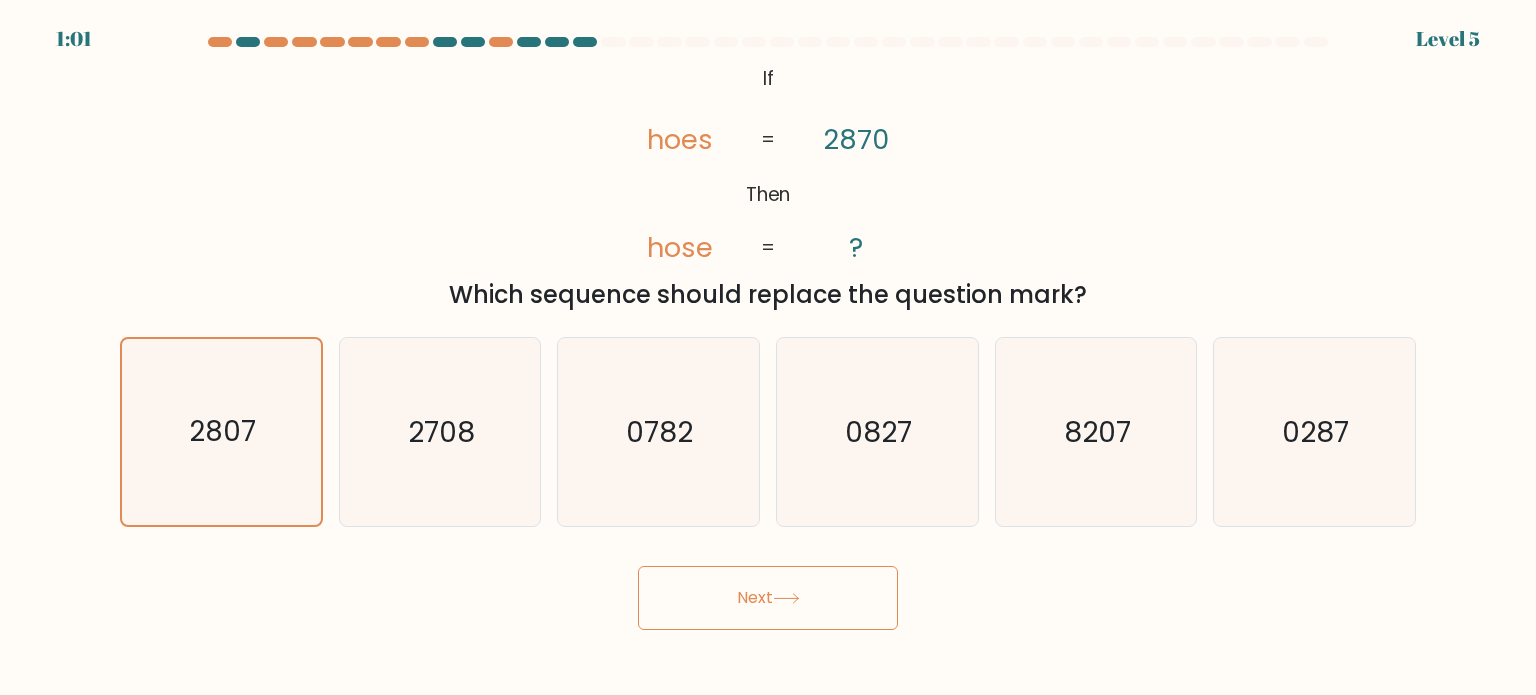 click on "Next" at bounding box center (768, 598) 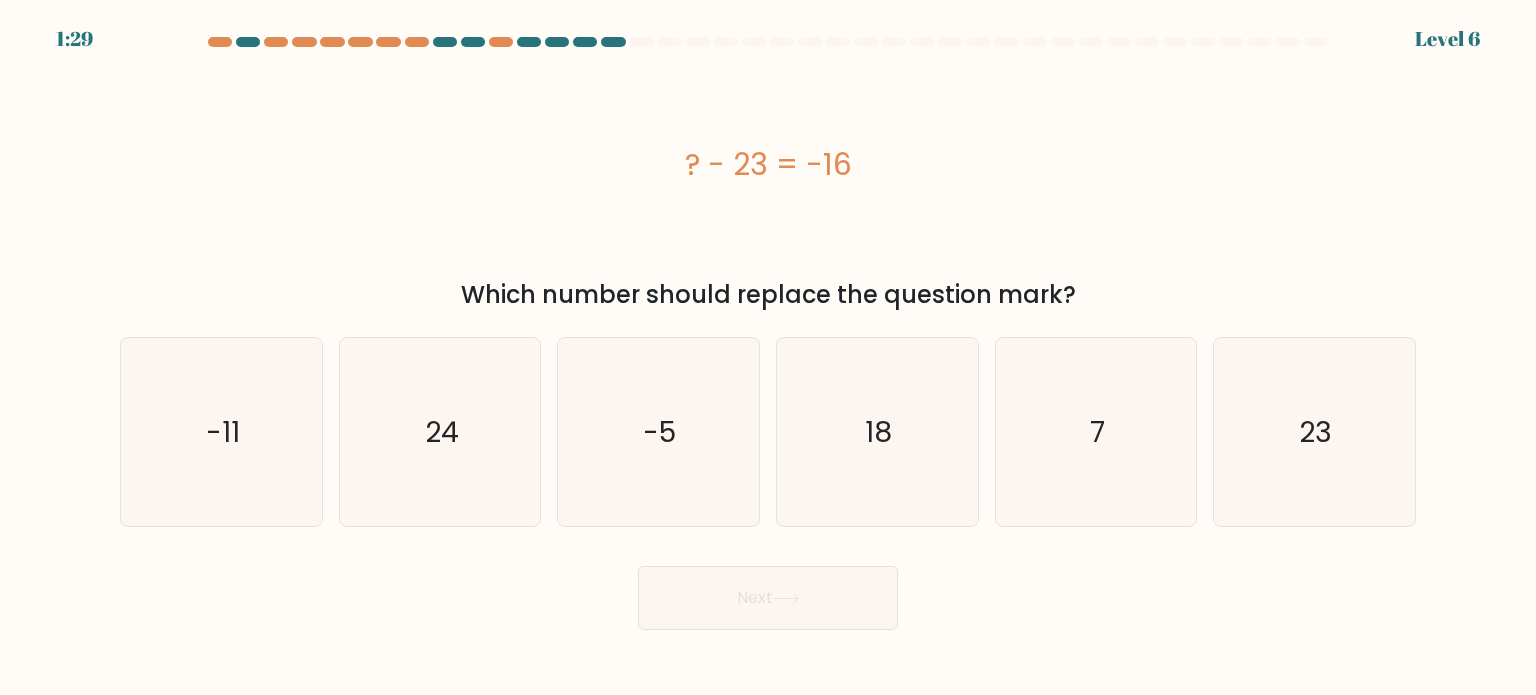 drag, startPoint x: 672, startPoint y: 175, endPoint x: 860, endPoint y: 177, distance: 188.01064 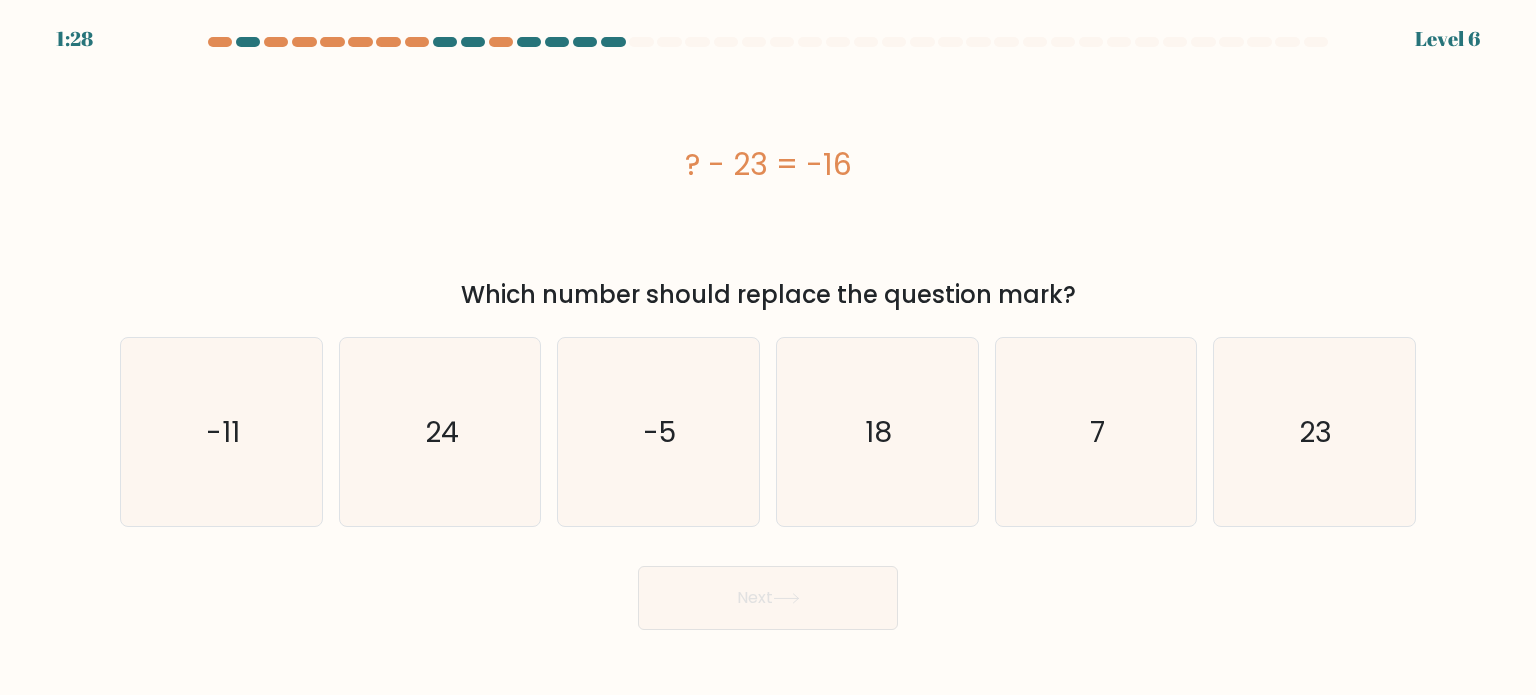 click on "? - 23 = -16" at bounding box center (768, 164) 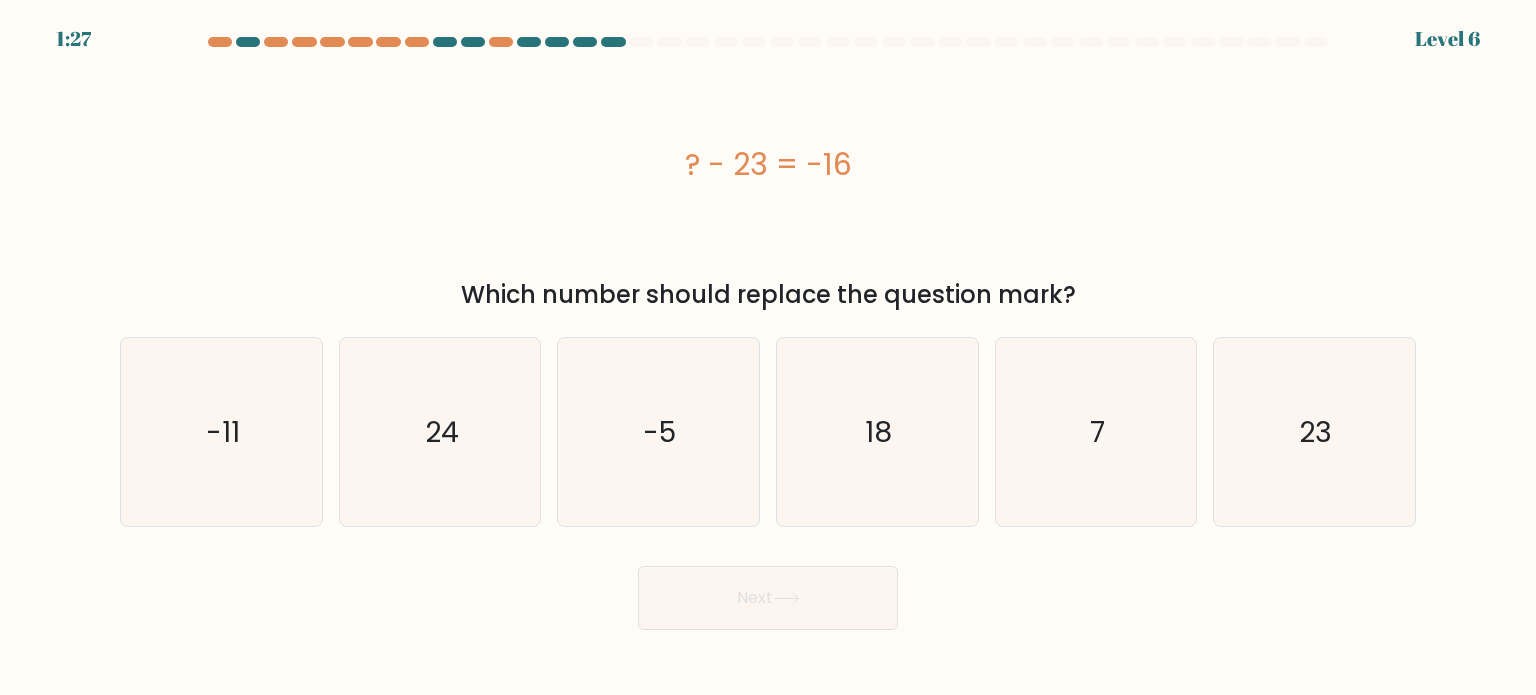 click on "? - 23 = -16" at bounding box center (768, 164) 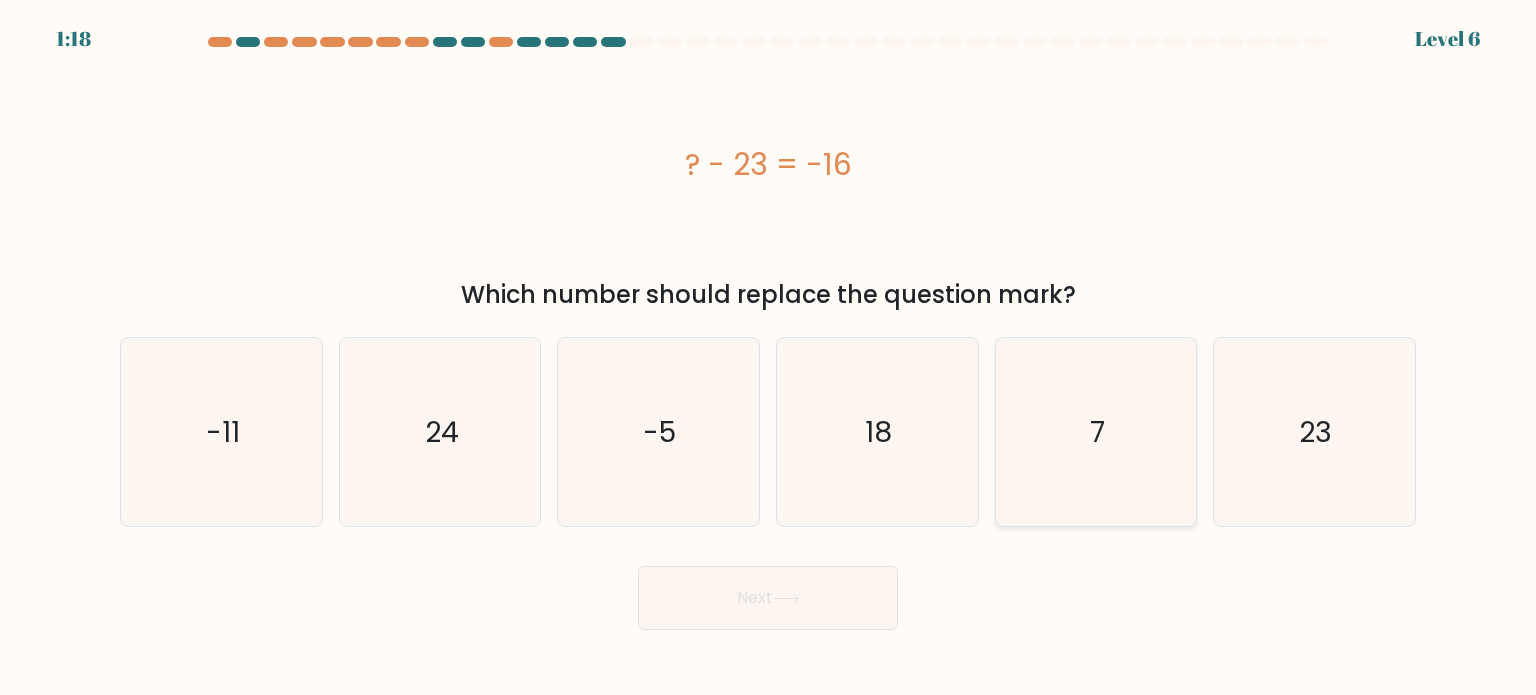 click on "7" 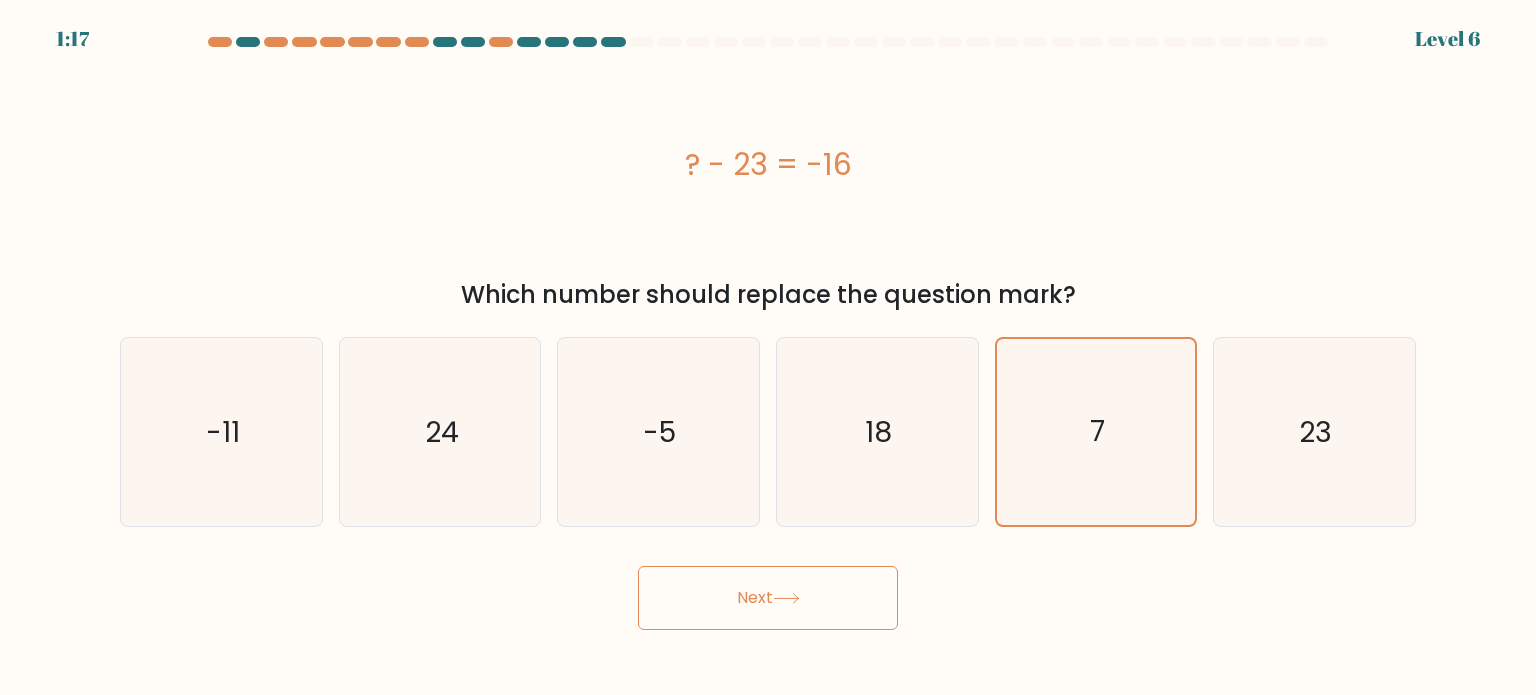 click on "Next" at bounding box center [768, 598] 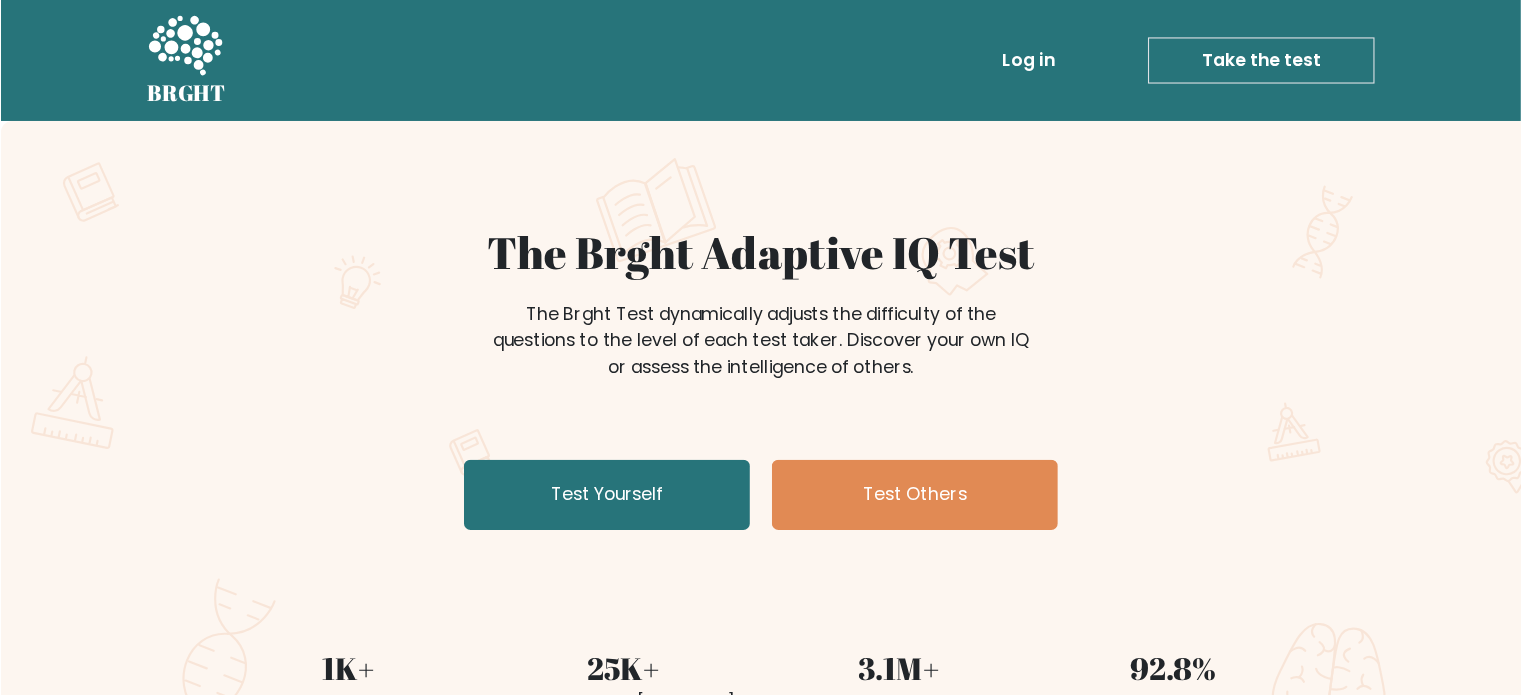 scroll, scrollTop: 0, scrollLeft: 0, axis: both 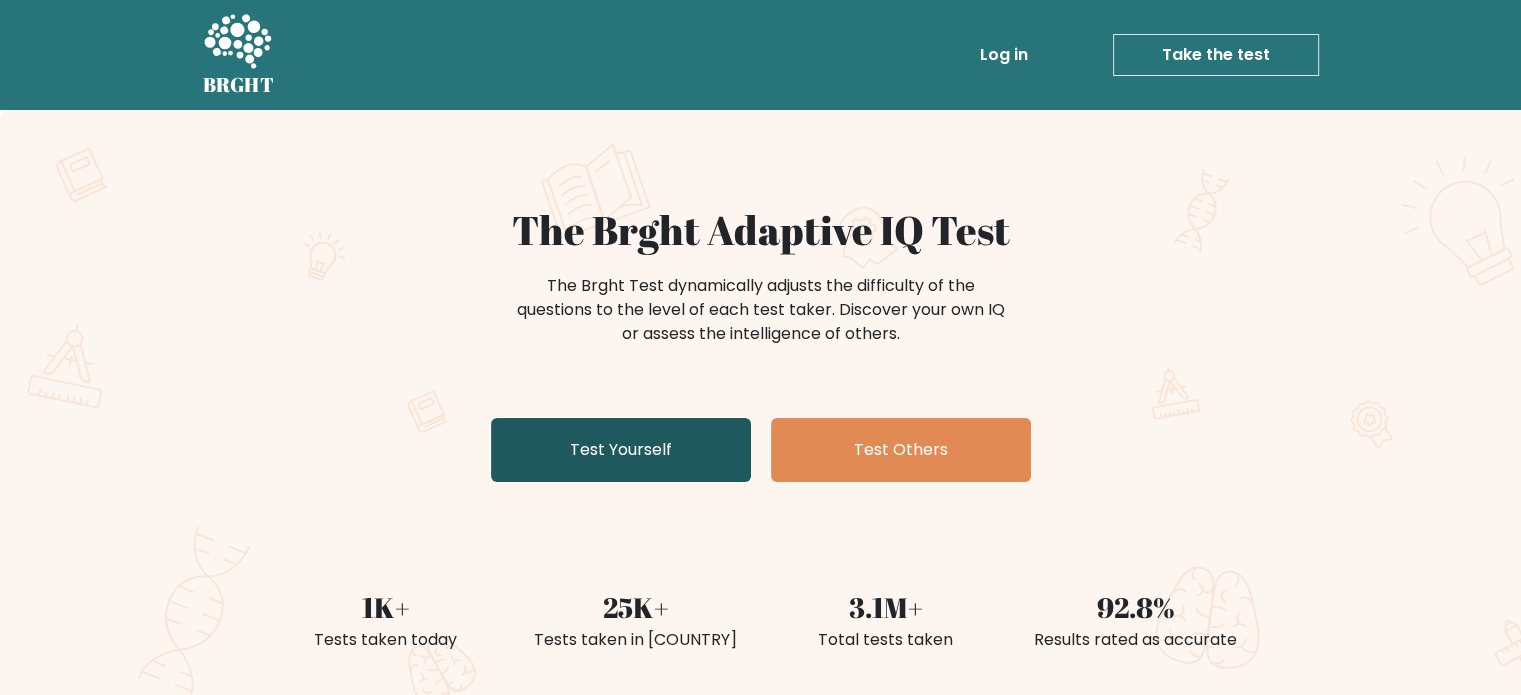 click on "Test Yourself" at bounding box center (621, 450) 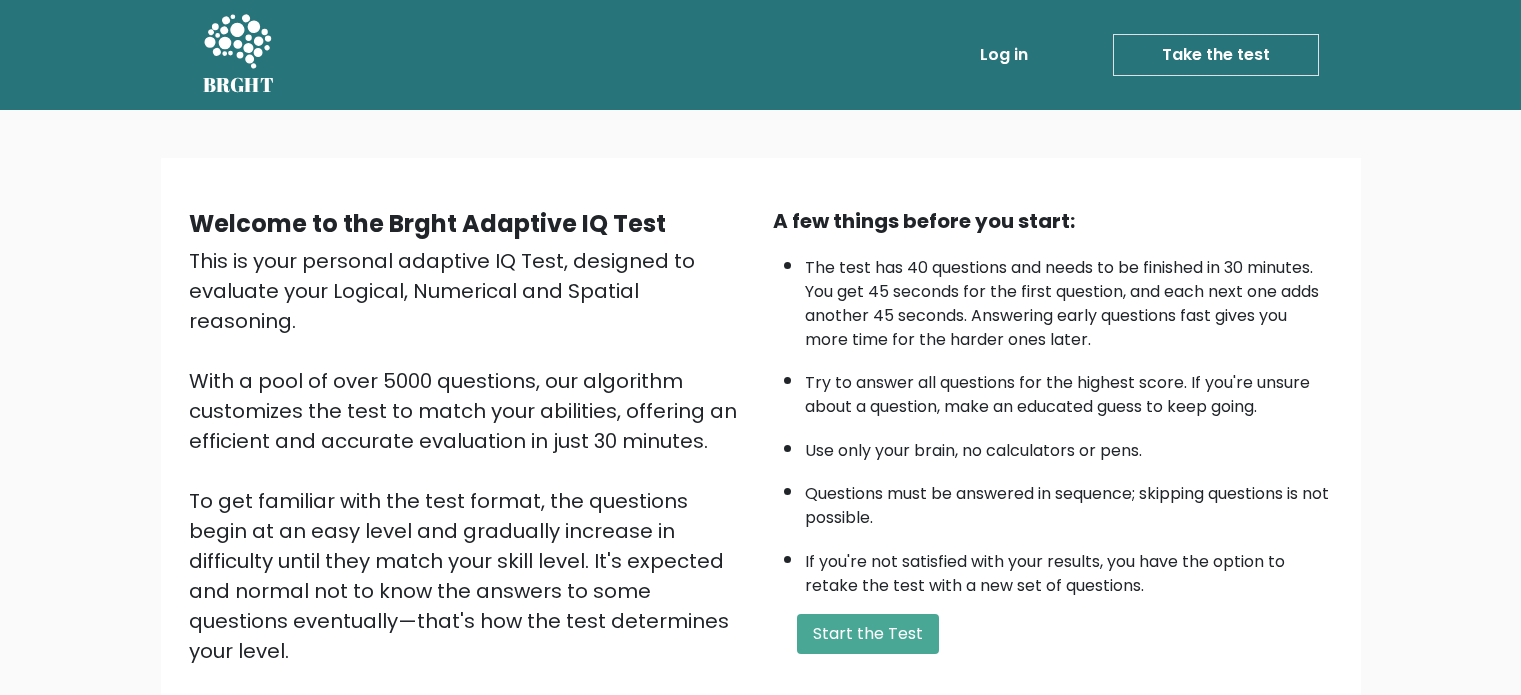 scroll, scrollTop: 0, scrollLeft: 0, axis: both 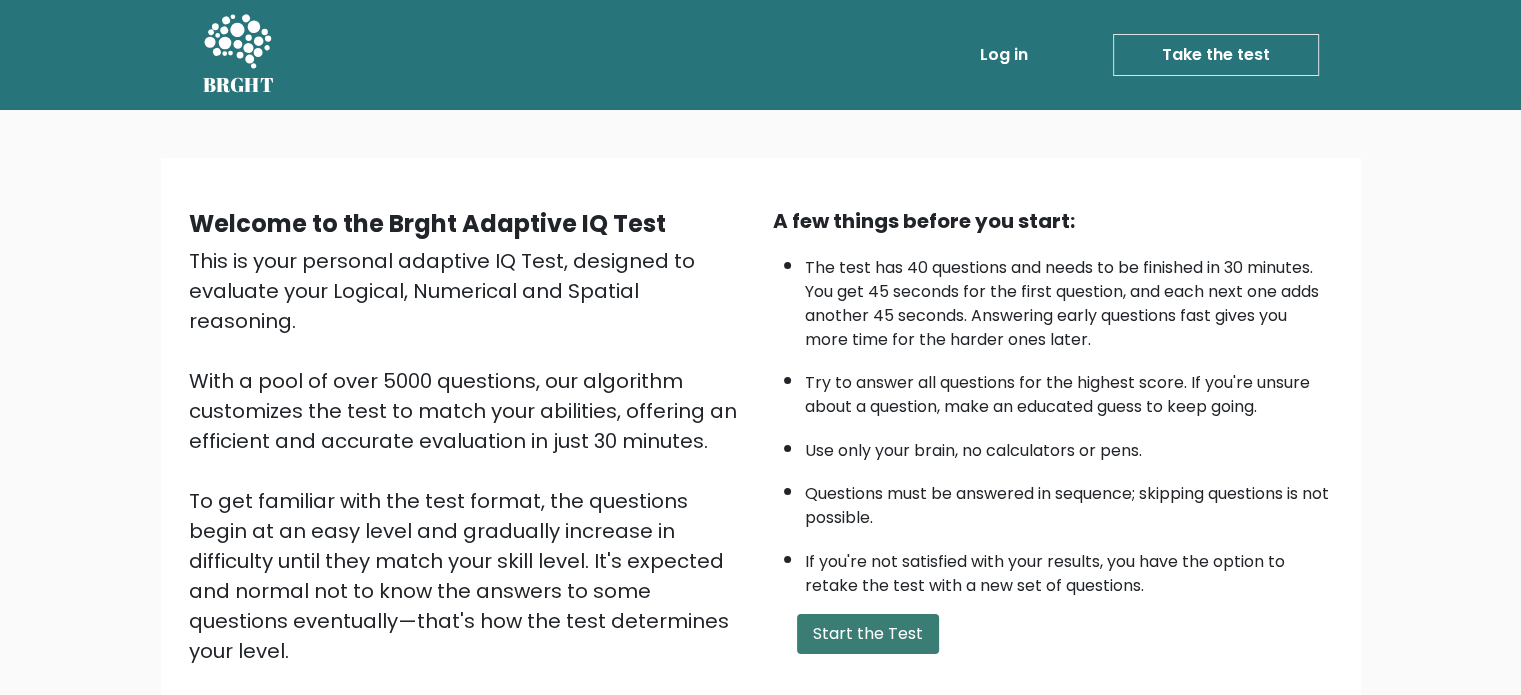 click on "Start the Test" at bounding box center (868, 634) 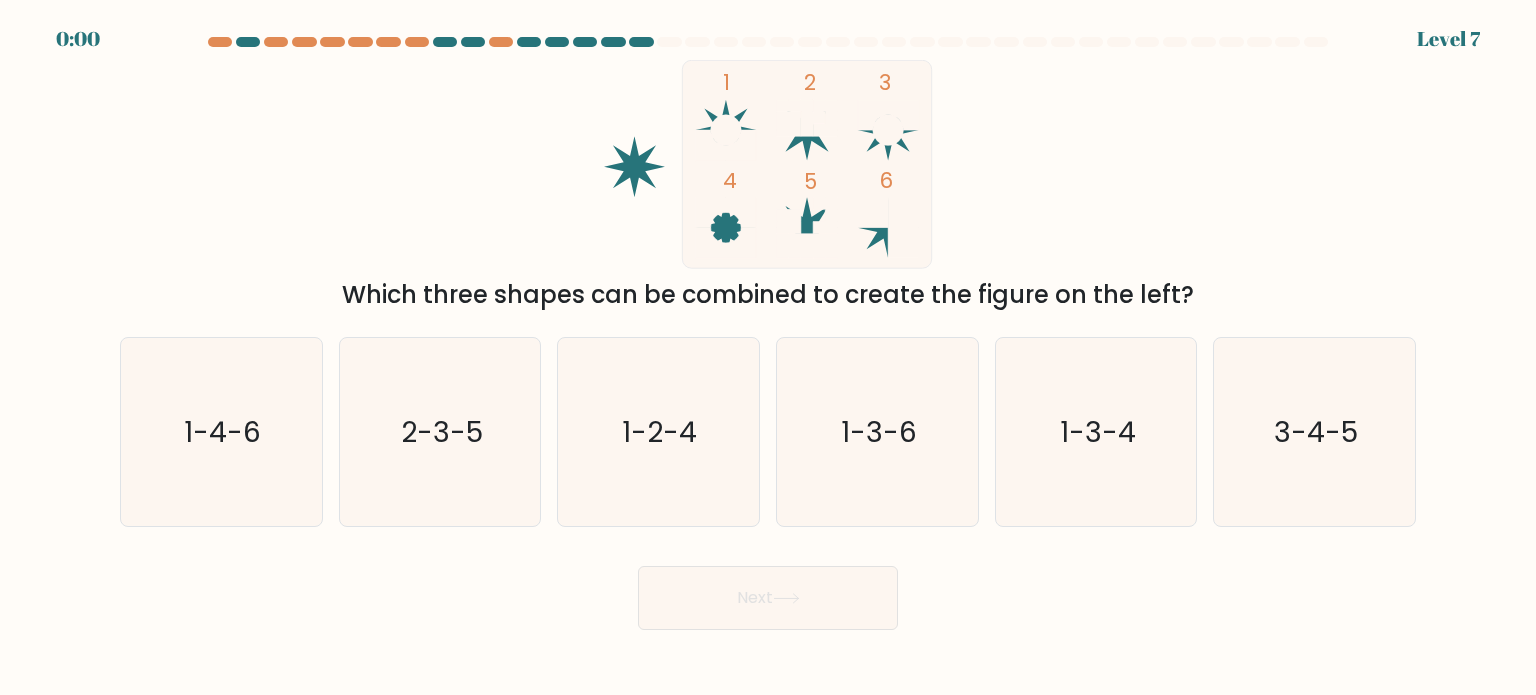 scroll, scrollTop: 0, scrollLeft: 0, axis: both 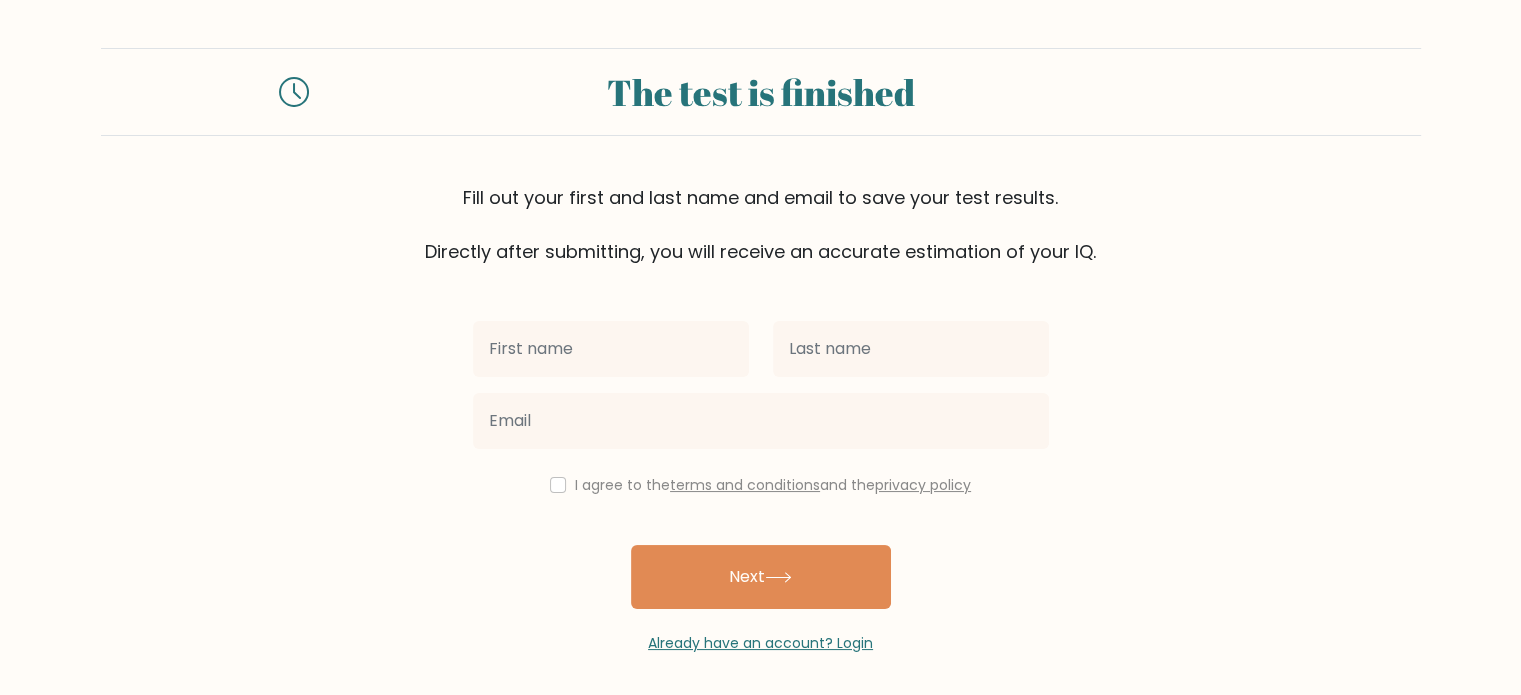 click on "The test is finished" at bounding box center (761, 92) 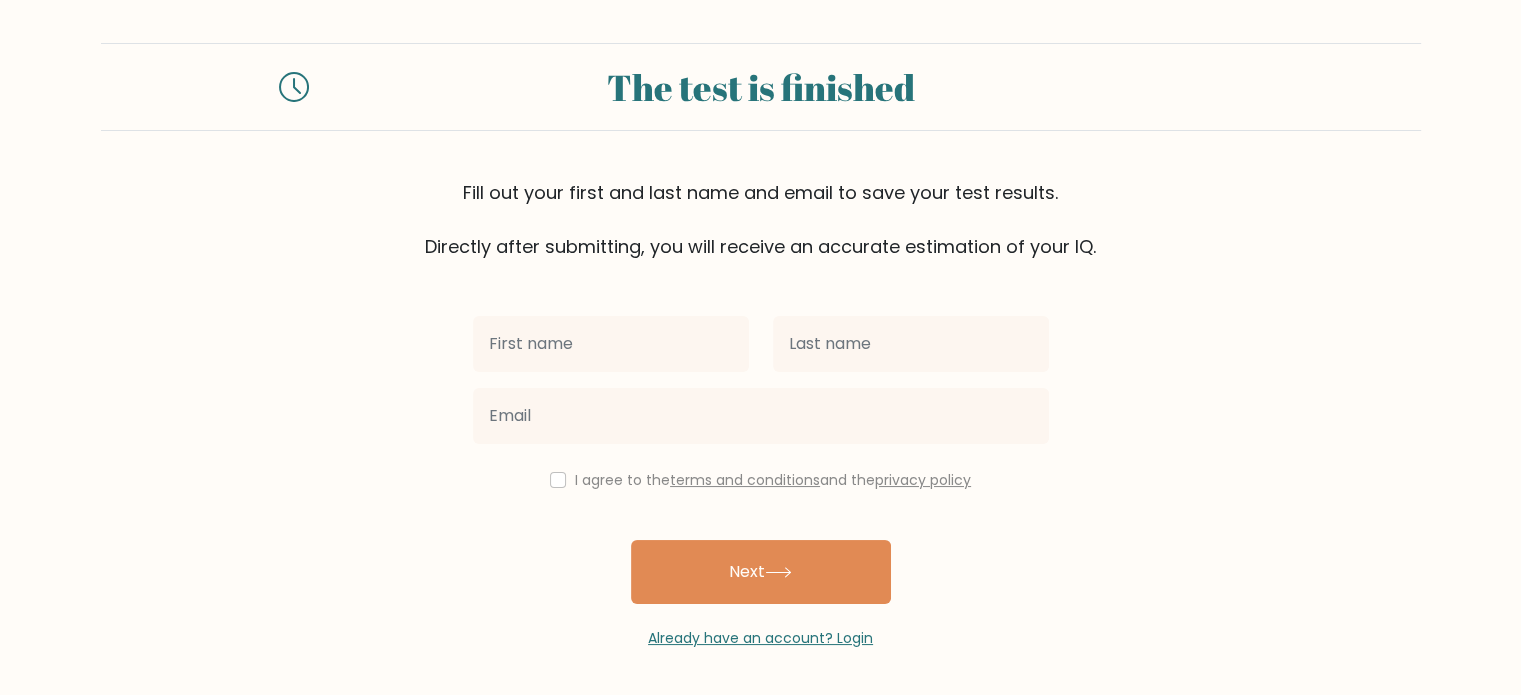 scroll, scrollTop: 6, scrollLeft: 0, axis: vertical 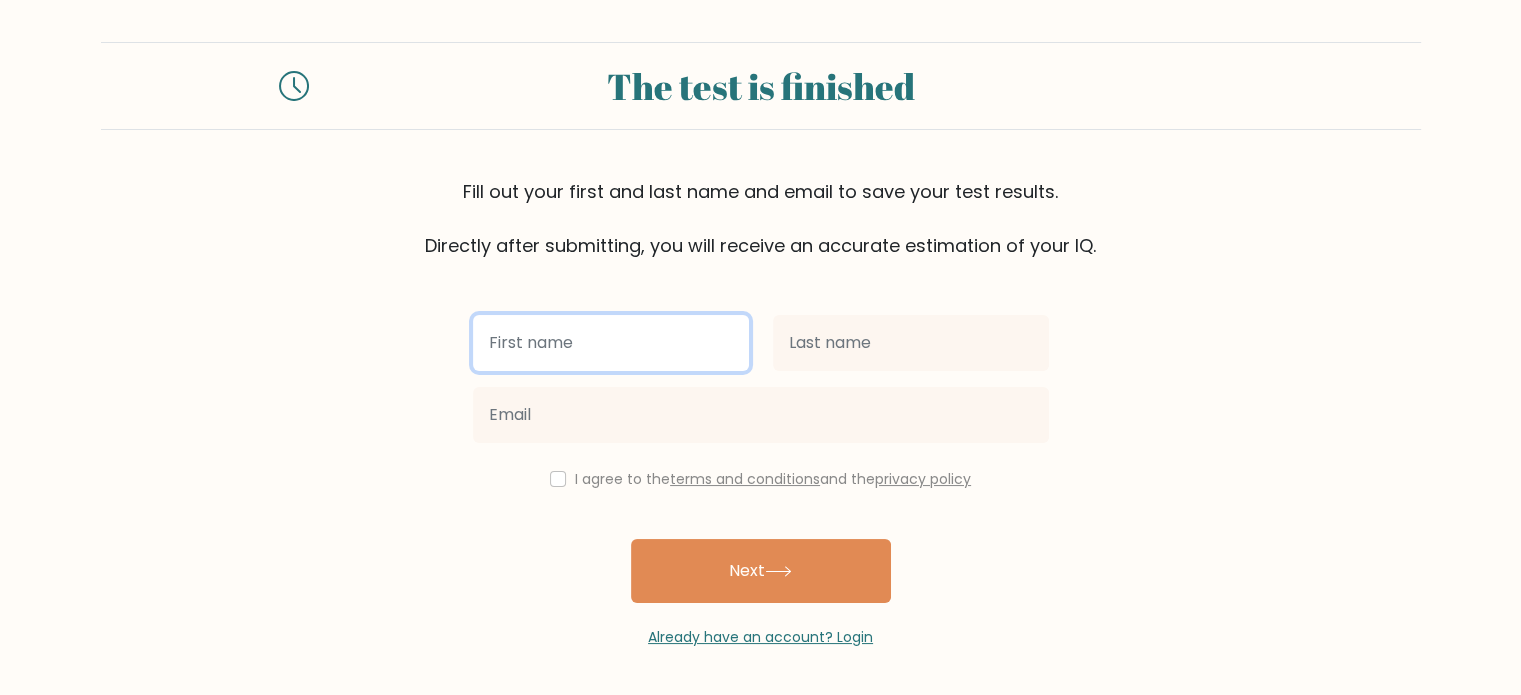 click at bounding box center (611, 343) 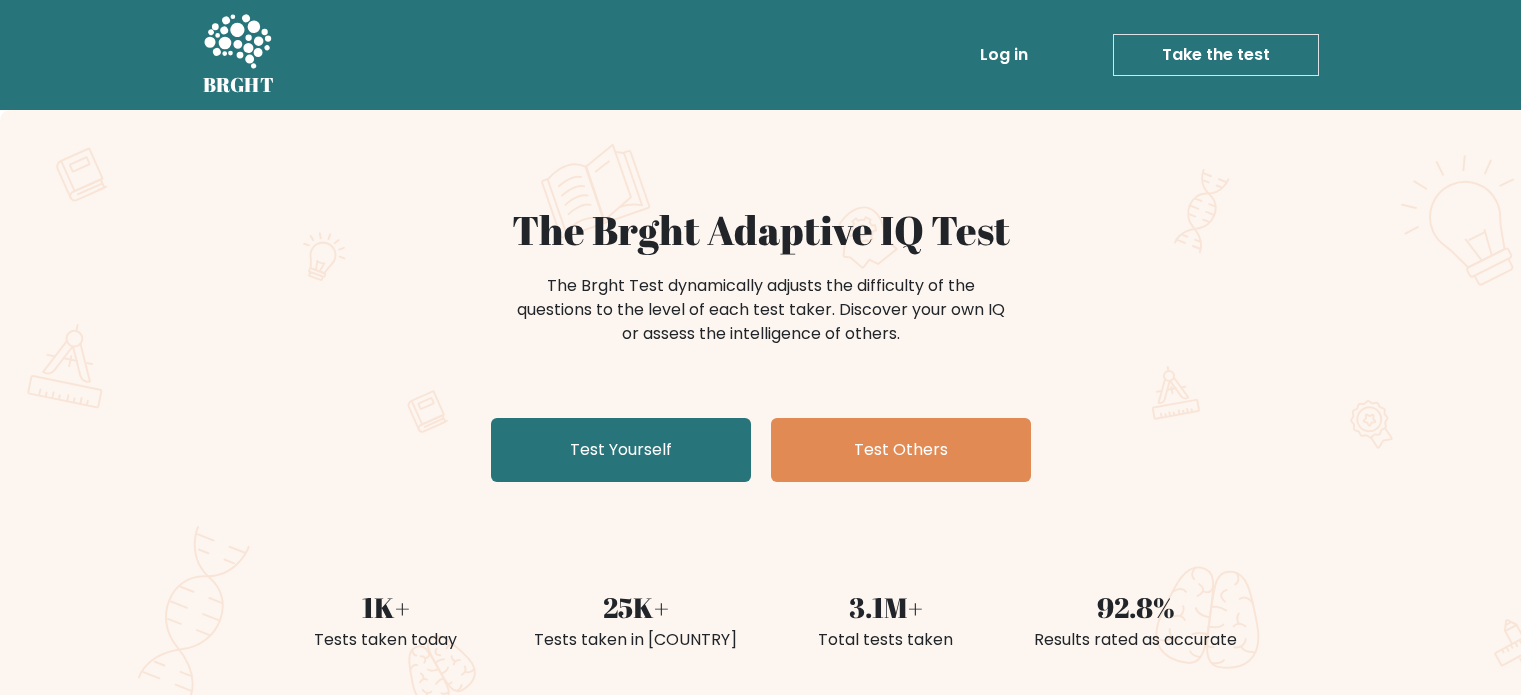 scroll, scrollTop: 0, scrollLeft: 0, axis: both 